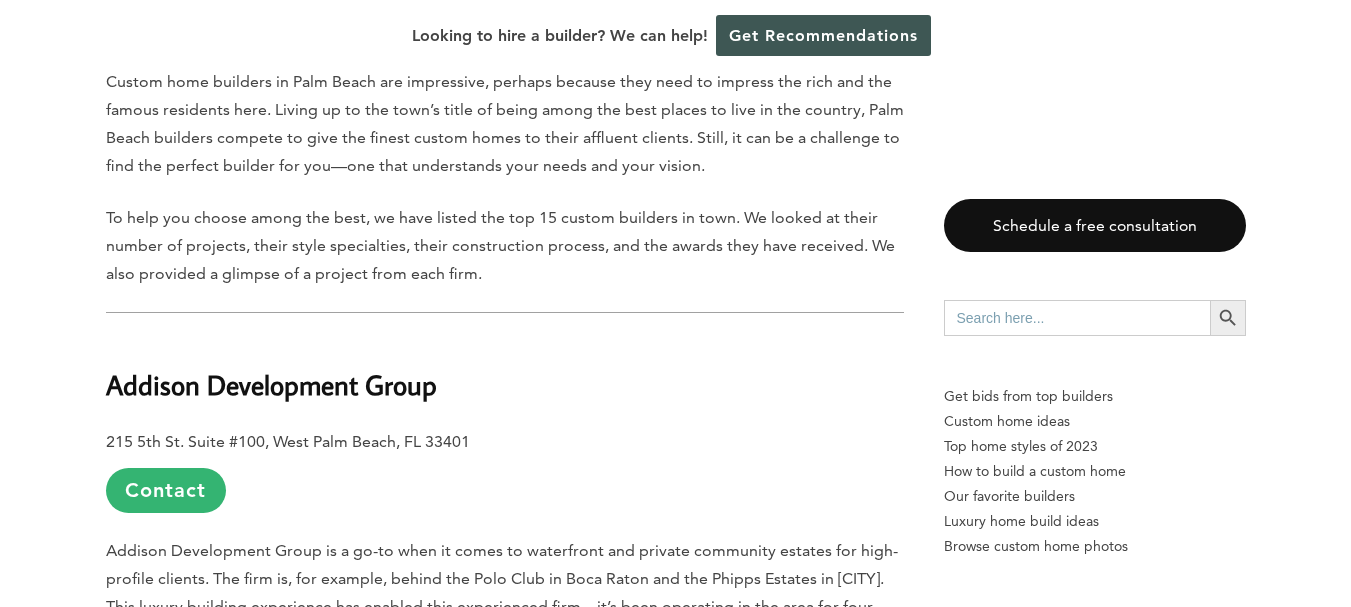 scroll, scrollTop: 1072, scrollLeft: 0, axis: vertical 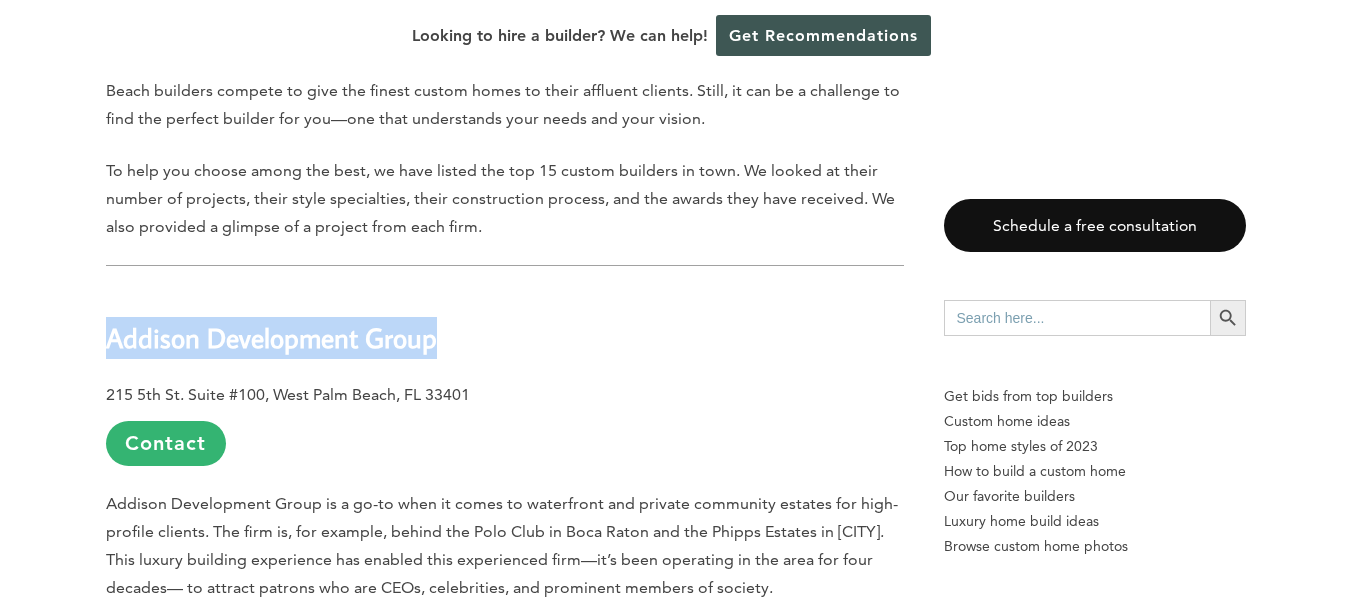 click on "Custom home builders in [CITY] are impressive, perhaps because they need to impress the rich and the famous residents here. Living up to the town’s title of being among the best places to live in the country, [CITY] builders compete to give the finest custom homes to their affluent clients. Still, it can be a challenge to find the perfect builder for you—one that understands your needs and your vision.
To help you choose among the best, we have listed the top 15 custom builders in town. We looked at their number of projects, their style specialties, their construction process, and the awards they have received. We also provided a glimpse of a project from each firm.
Addison Development Group
215 5th St. Suite #100, West Palm Beach, FL 33401 Contact
Beacon Construction Group
231 Sunrise Ave., [CITY], [STATE] [ZIP] Contact
City & Shore magazine , Luxe, Palm Beach magazine , and ." at bounding box center [676, 8743] 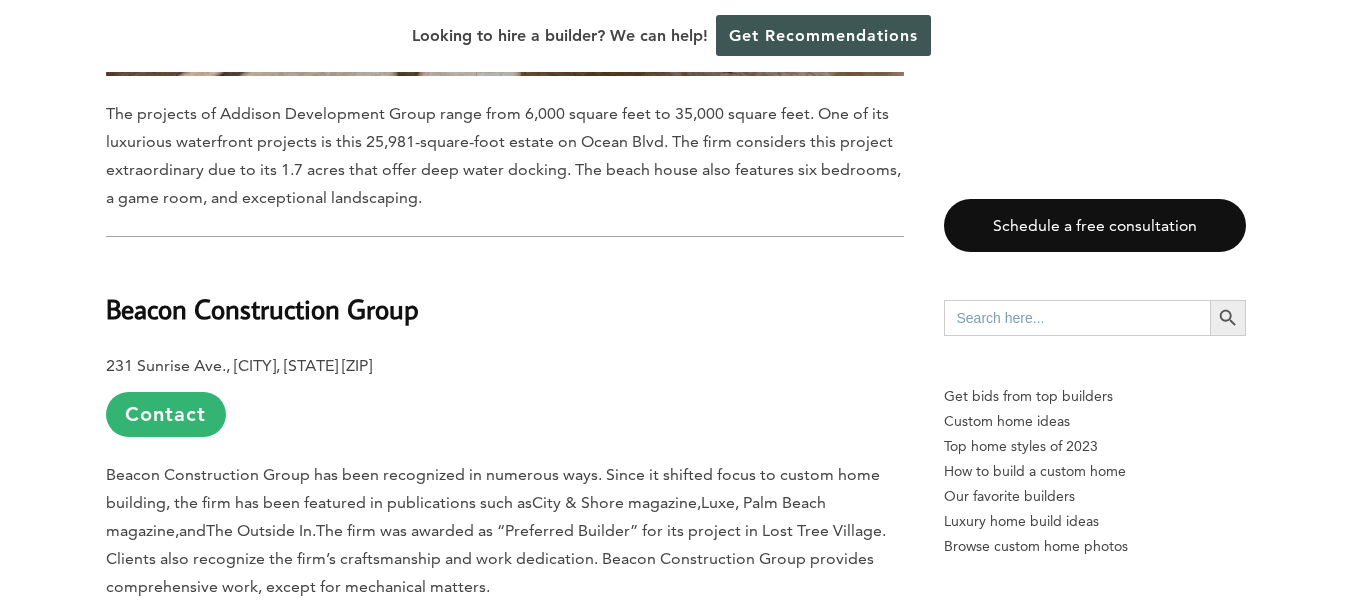 scroll, scrollTop: 2072, scrollLeft: 0, axis: vertical 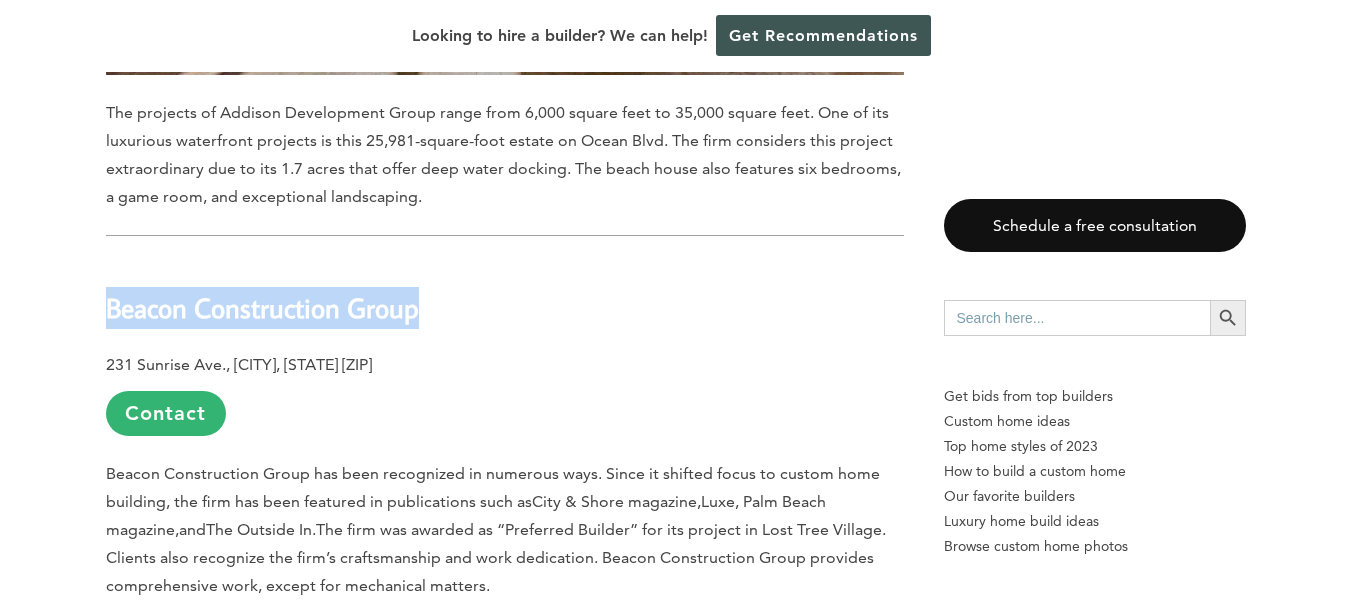 drag, startPoint x: 431, startPoint y: 314, endPoint x: 49, endPoint y: 297, distance: 382.37808 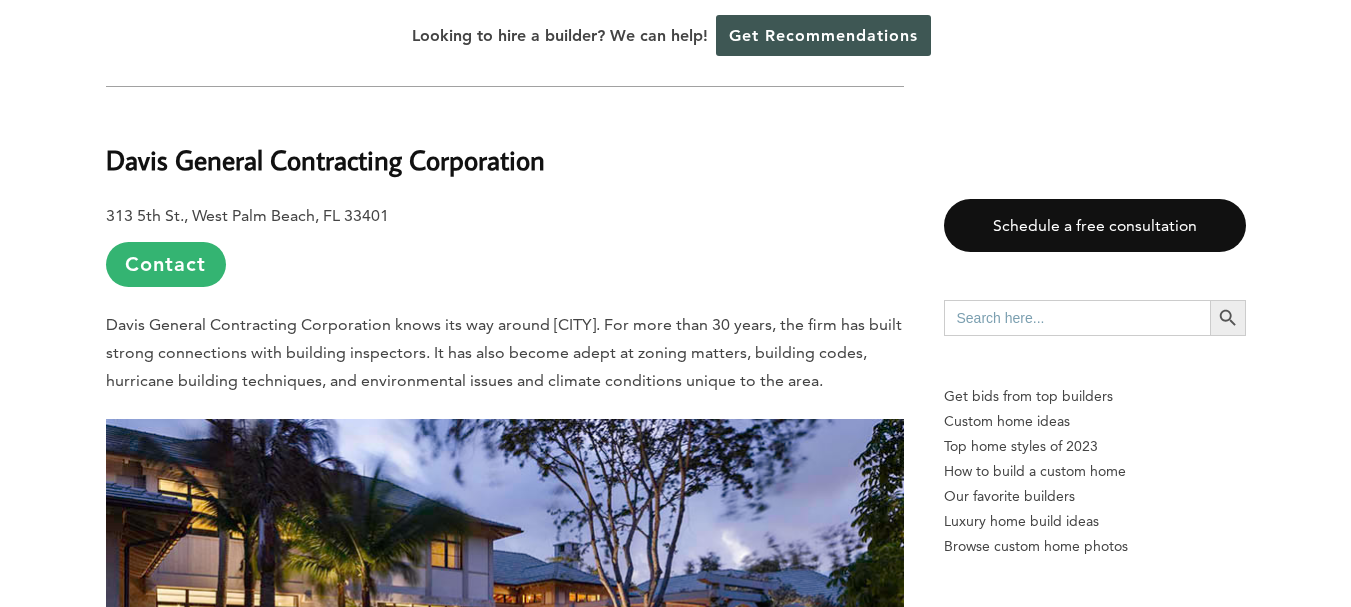 scroll, scrollTop: 3272, scrollLeft: 0, axis: vertical 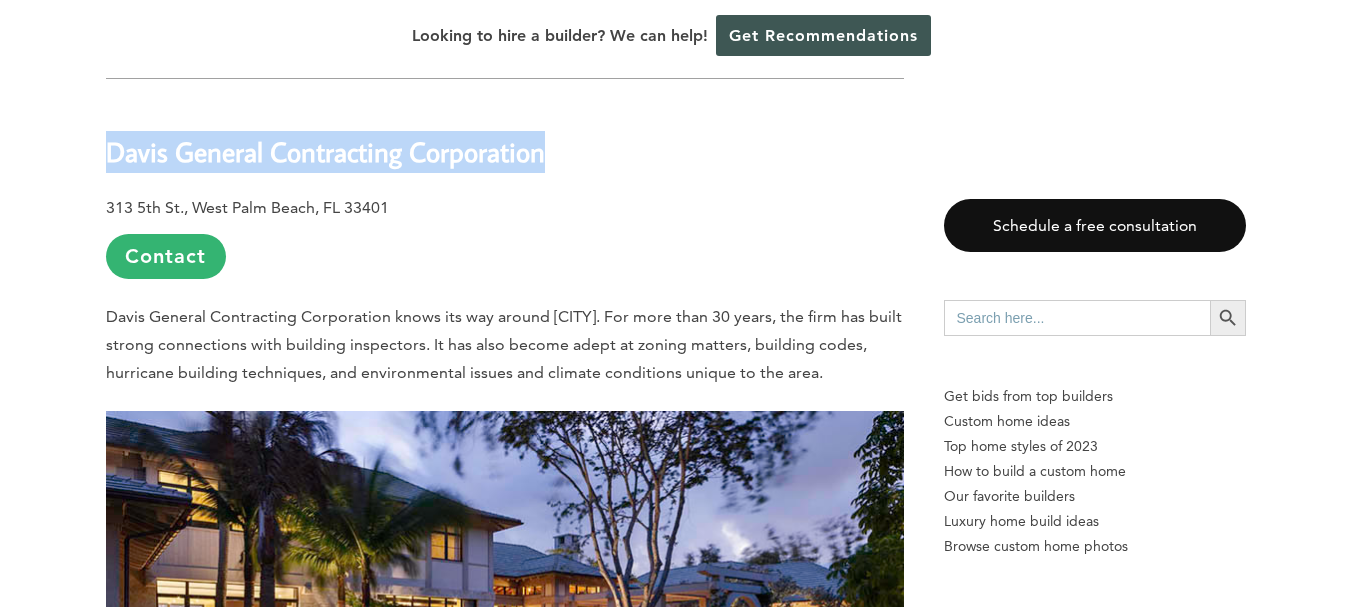 drag, startPoint x: 111, startPoint y: 152, endPoint x: 605, endPoint y: 147, distance: 494.0253 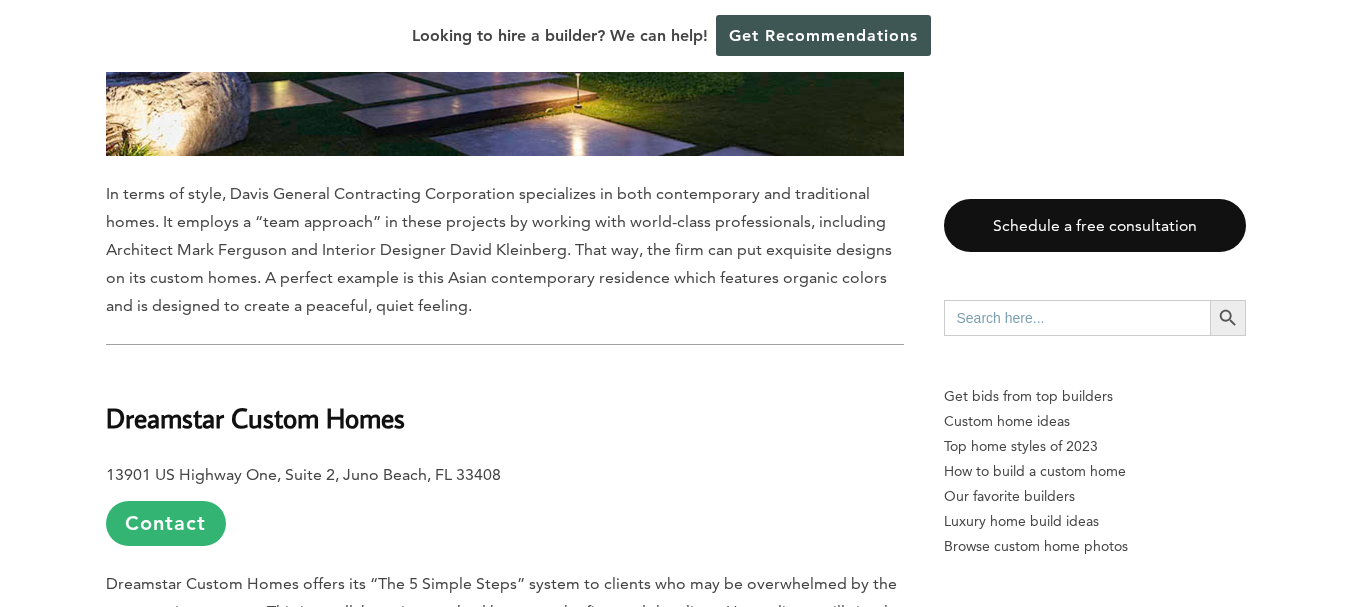 scroll, scrollTop: 3972, scrollLeft: 0, axis: vertical 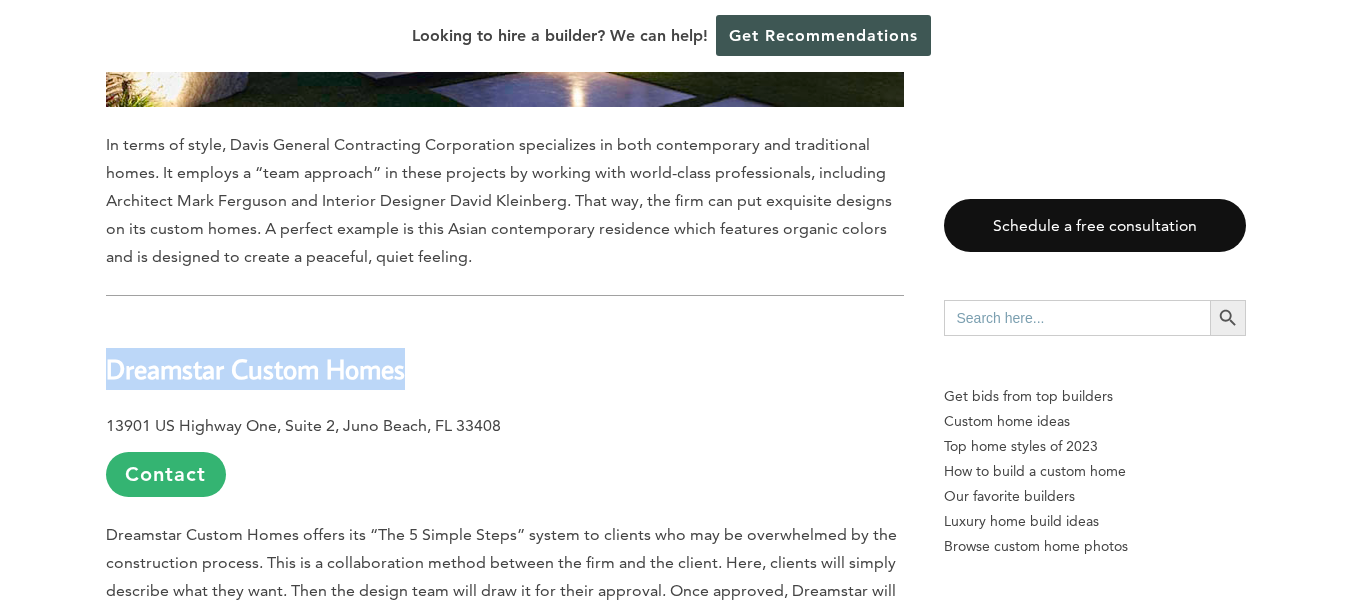 drag, startPoint x: 409, startPoint y: 369, endPoint x: 34, endPoint y: 345, distance: 375.7672 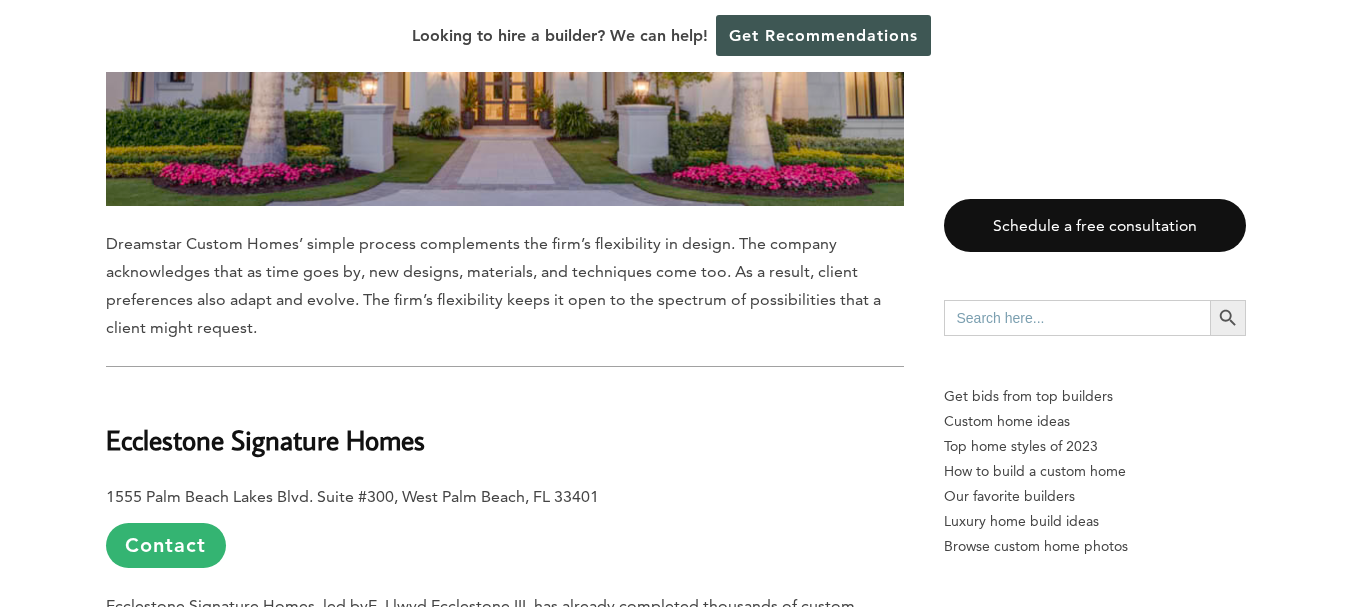 scroll, scrollTop: 5072, scrollLeft: 0, axis: vertical 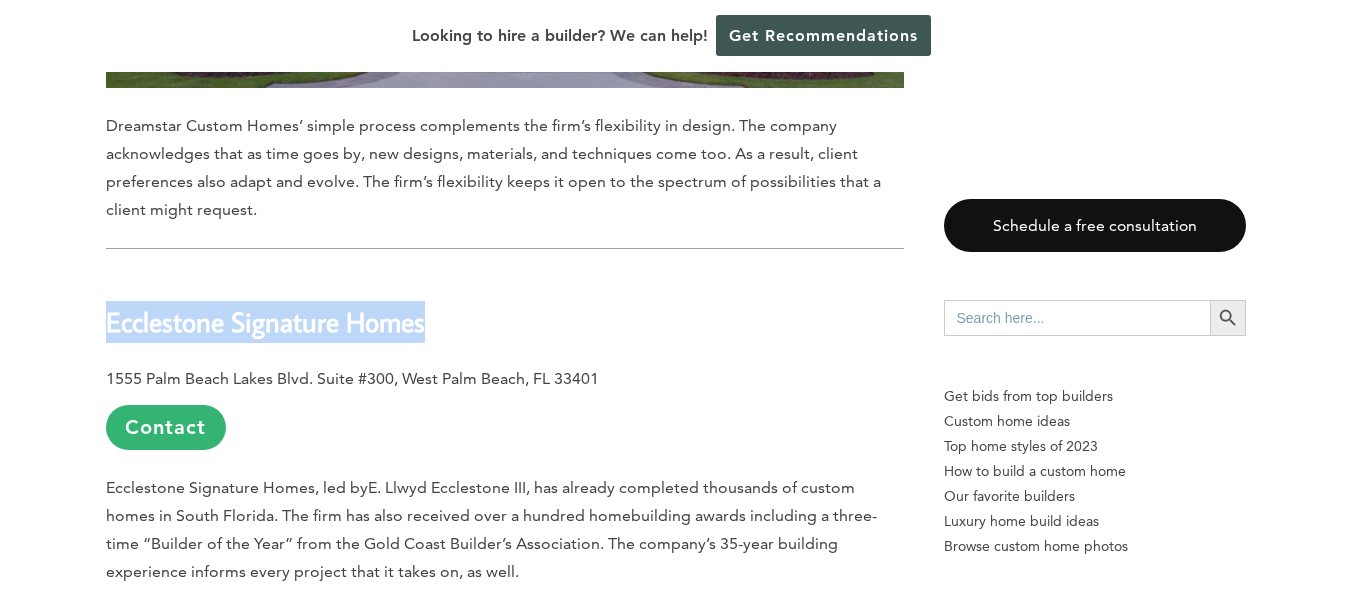 drag, startPoint x: 390, startPoint y: 327, endPoint x: 112, endPoint y: 328, distance: 278.0018 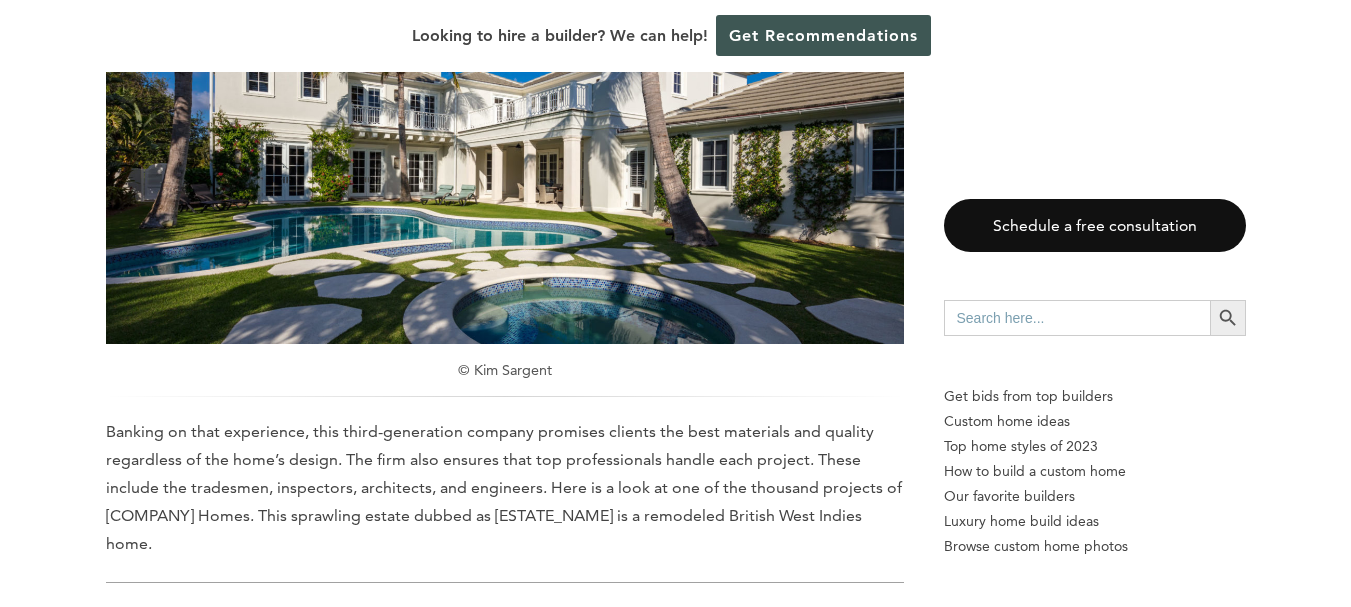 scroll, scrollTop: 6072, scrollLeft: 0, axis: vertical 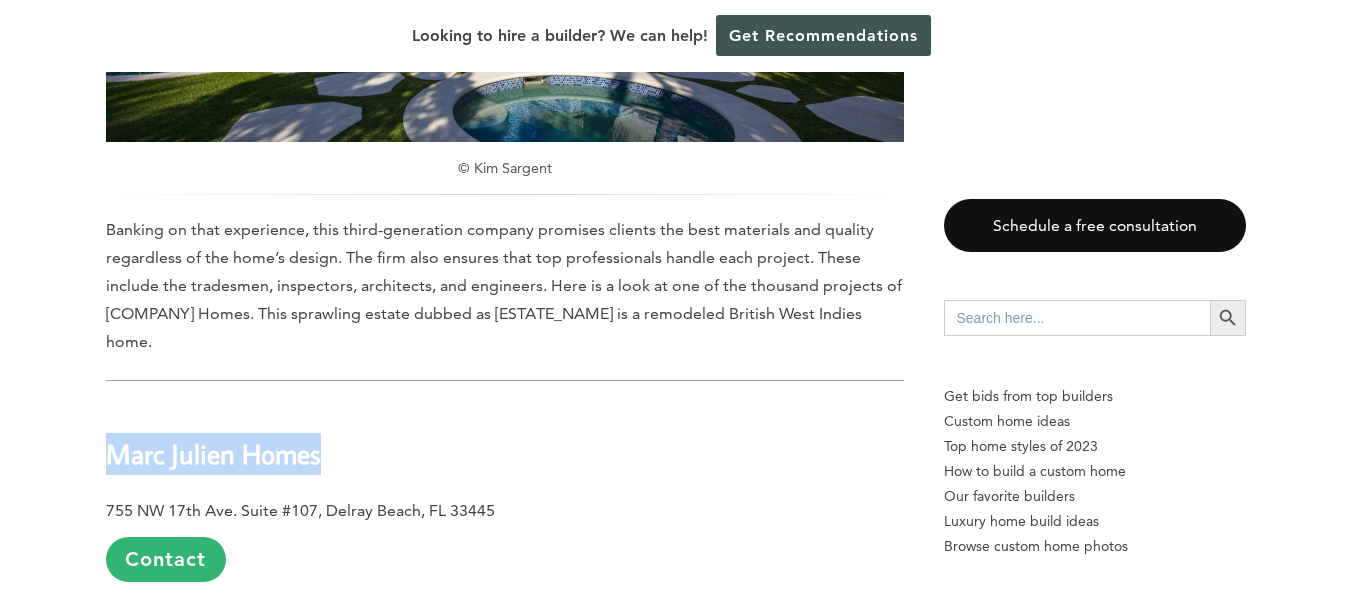 drag, startPoint x: 332, startPoint y: 432, endPoint x: 43, endPoint y: 426, distance: 289.0623 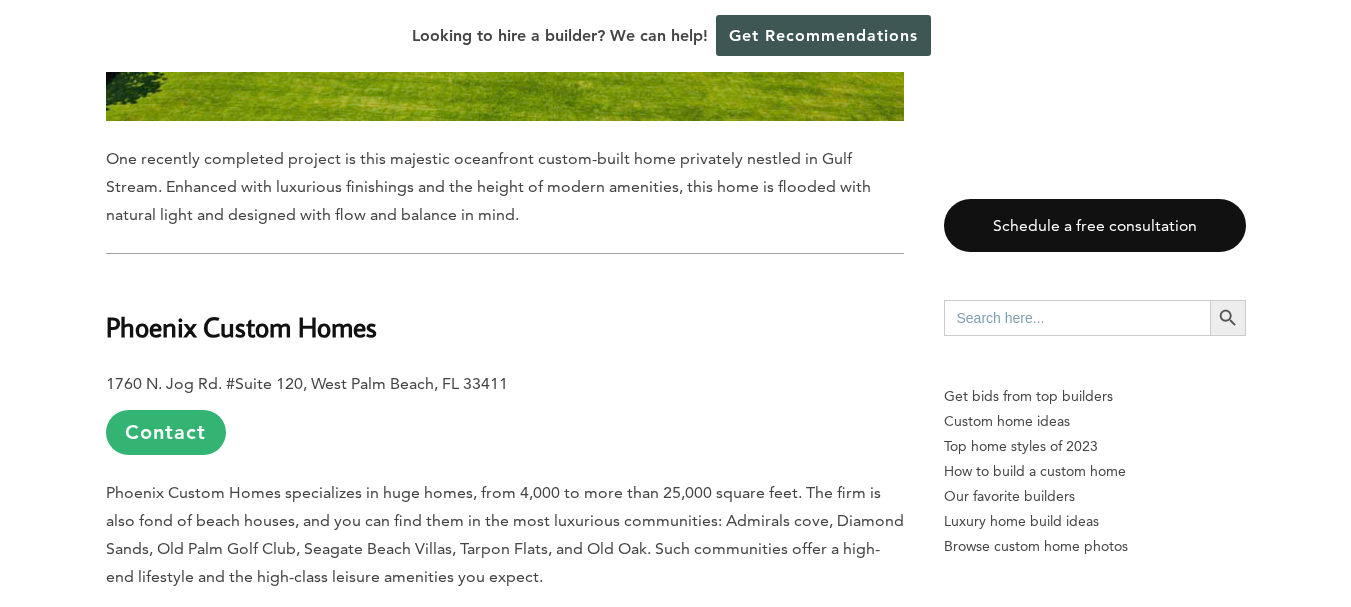 scroll, scrollTop: 7272, scrollLeft: 0, axis: vertical 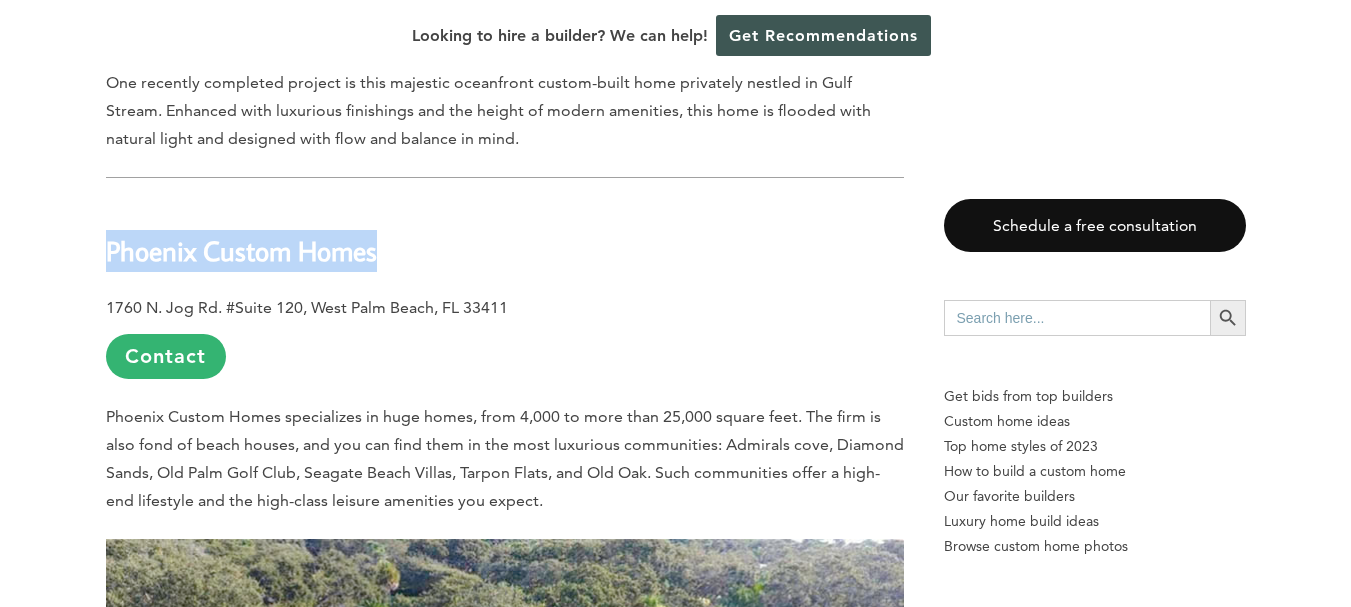 drag, startPoint x: 379, startPoint y: 219, endPoint x: 78, endPoint y: 213, distance: 301.05978 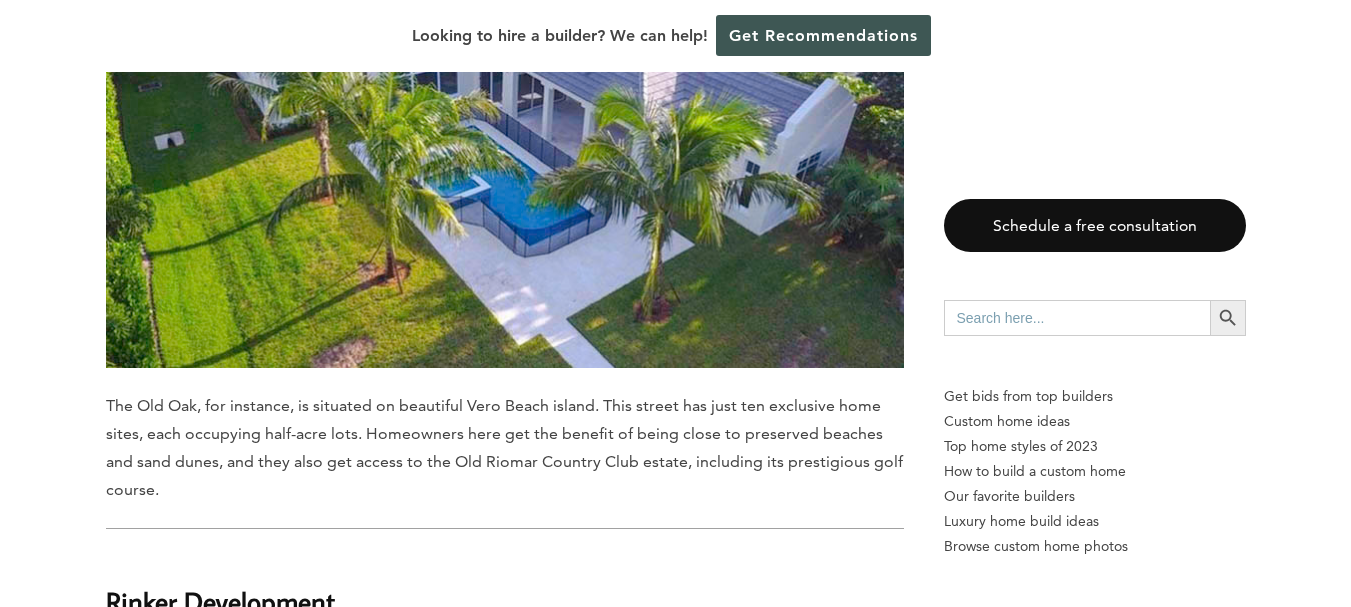 scroll, scrollTop: 8072, scrollLeft: 0, axis: vertical 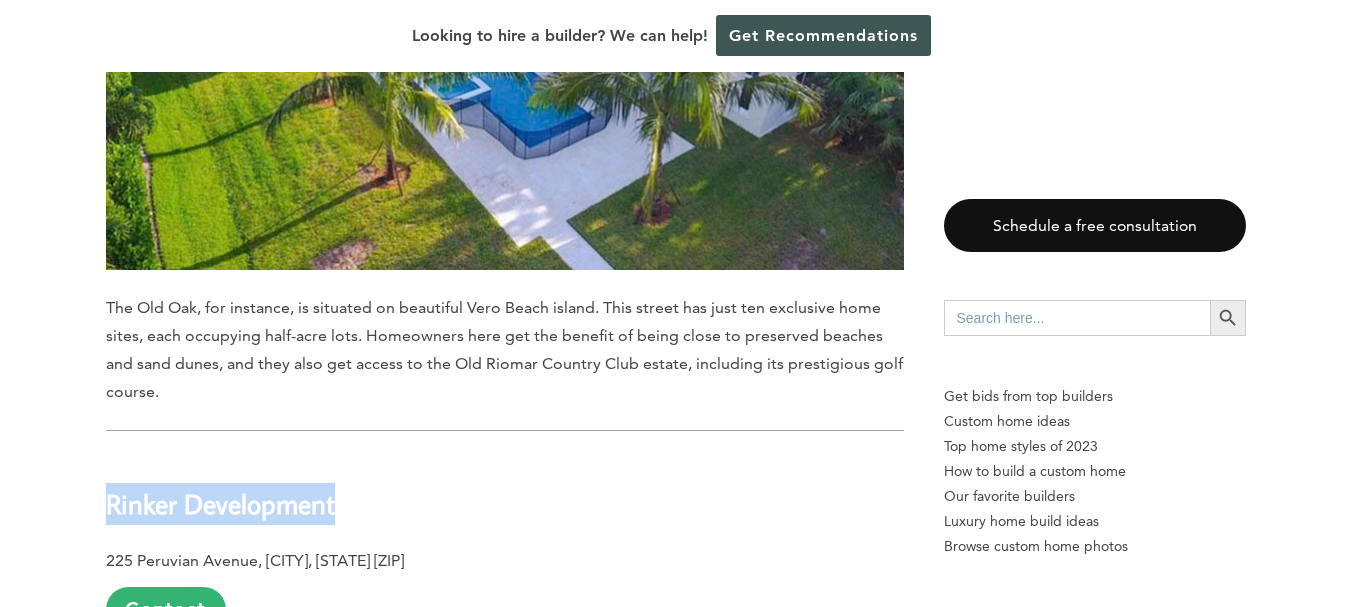 drag, startPoint x: 335, startPoint y: 480, endPoint x: 90, endPoint y: 474, distance: 245.07346 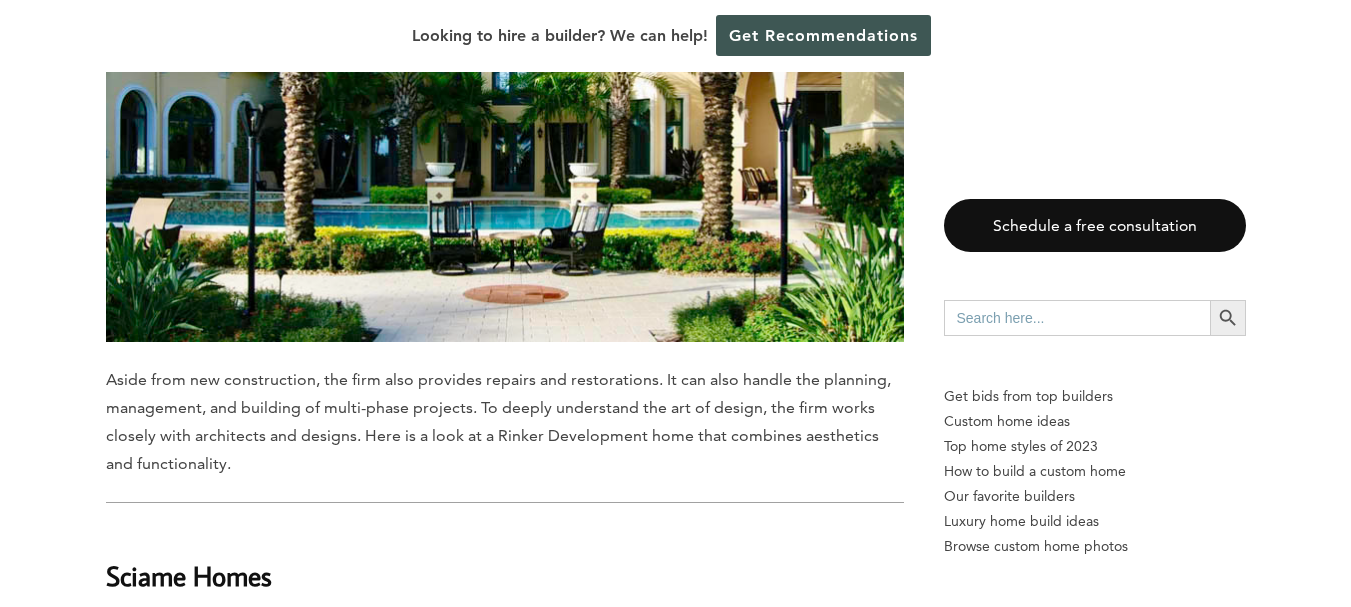 scroll, scrollTop: 9172, scrollLeft: 0, axis: vertical 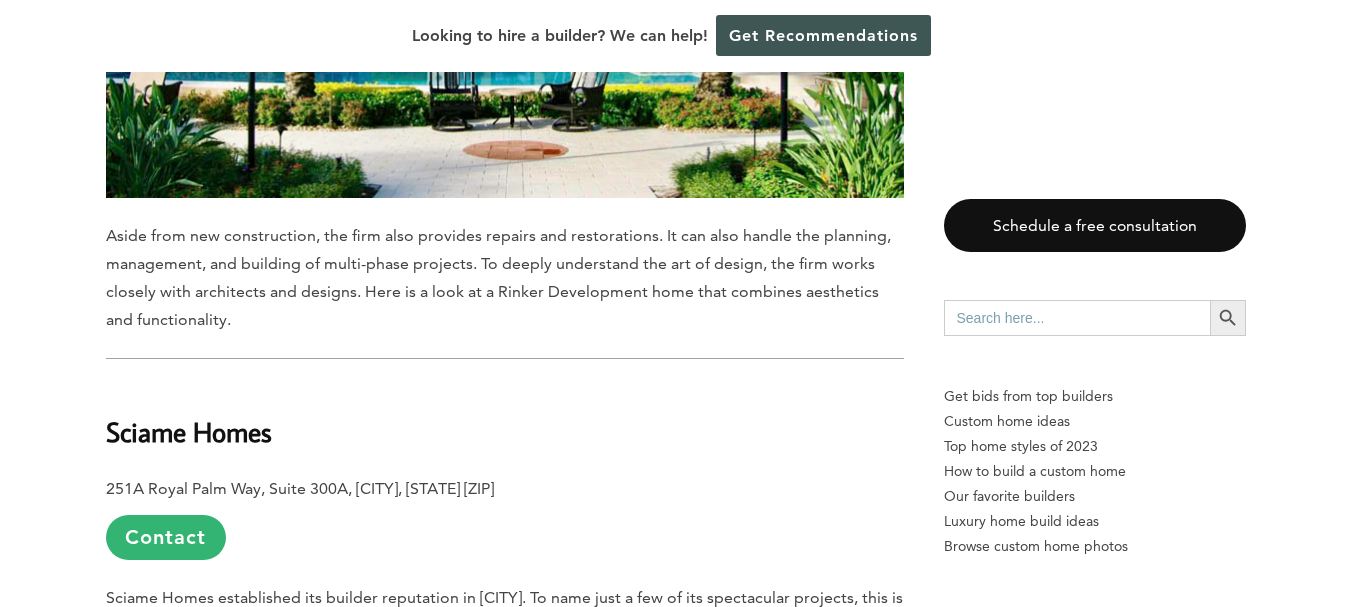 click on "Sciame Homes" at bounding box center (189, 431) 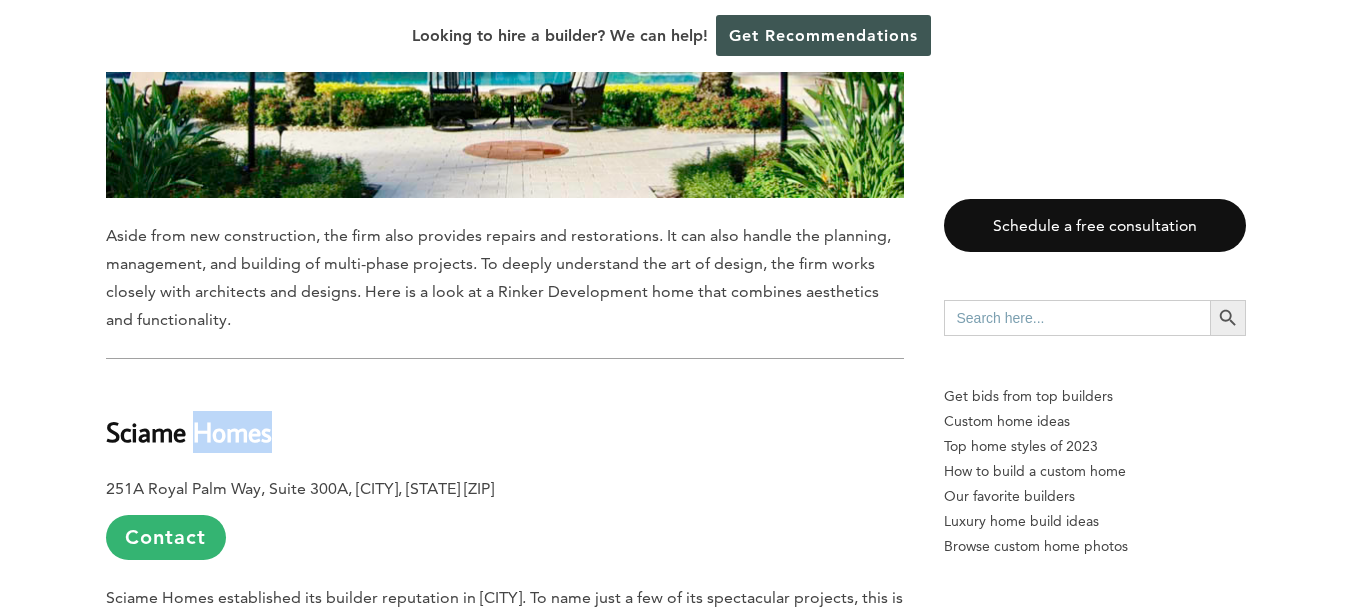click on "Sciame Homes" at bounding box center (189, 431) 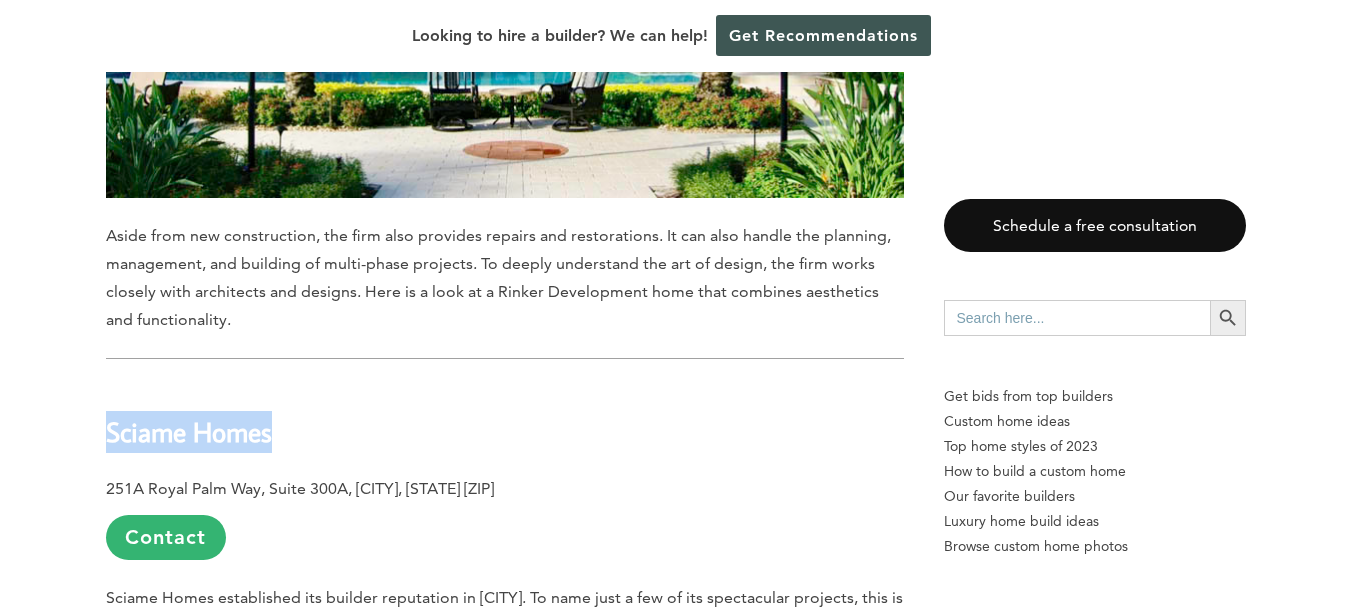 click on "Sciame Homes" at bounding box center [189, 431] 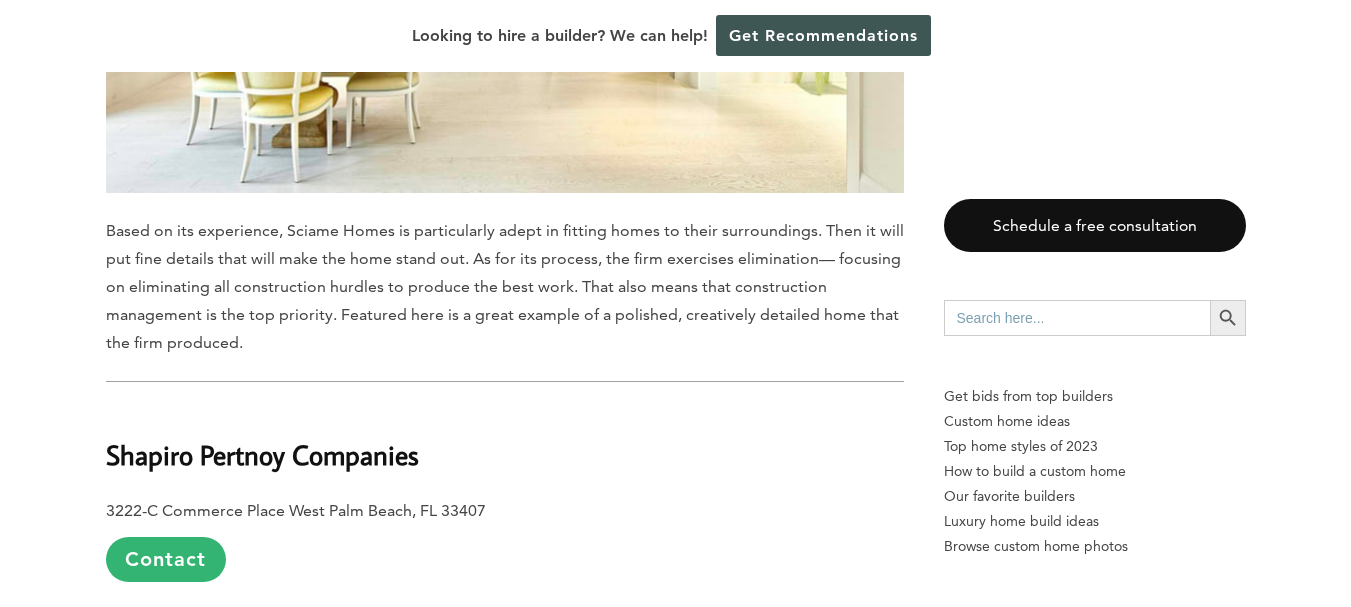scroll, scrollTop: 10272, scrollLeft: 0, axis: vertical 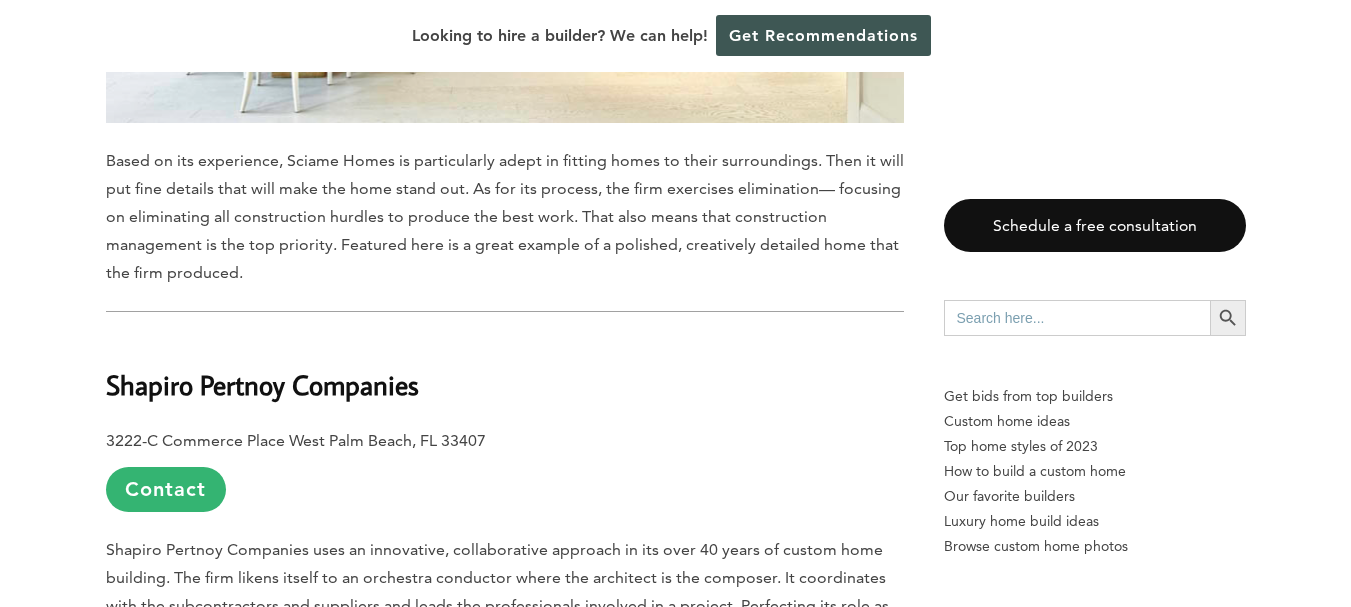 click on "Shapiro Pertnoy Companies" at bounding box center (262, 384) 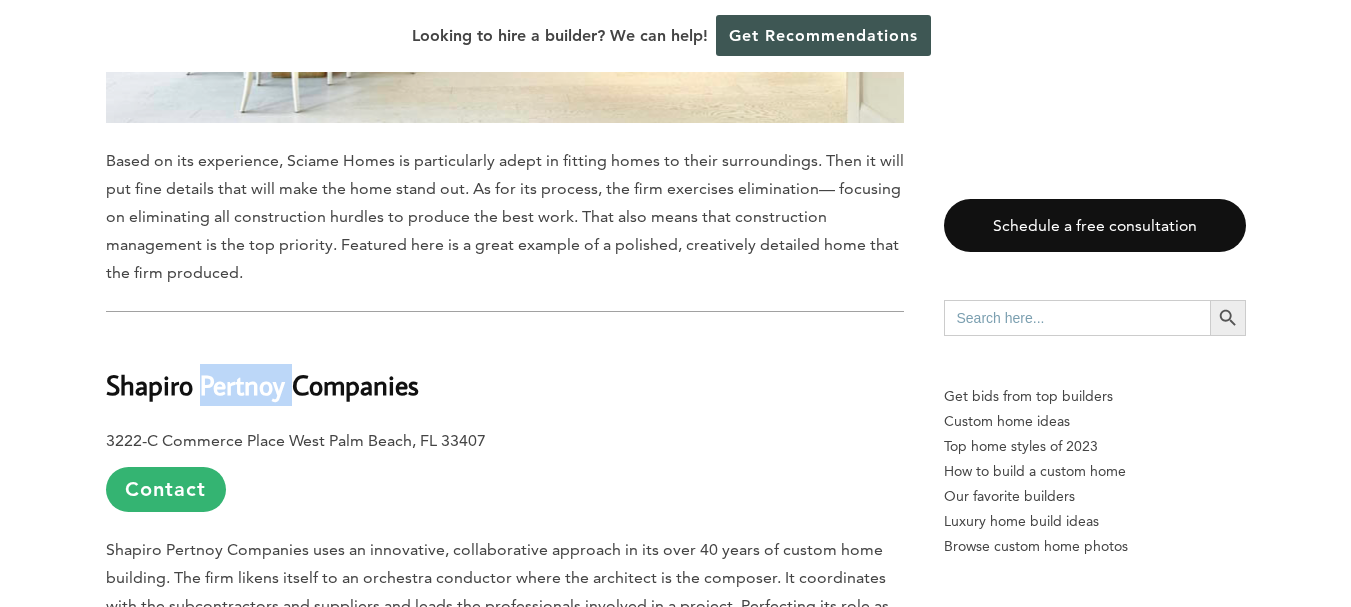 click on "Shapiro Pertnoy Companies" at bounding box center (262, 384) 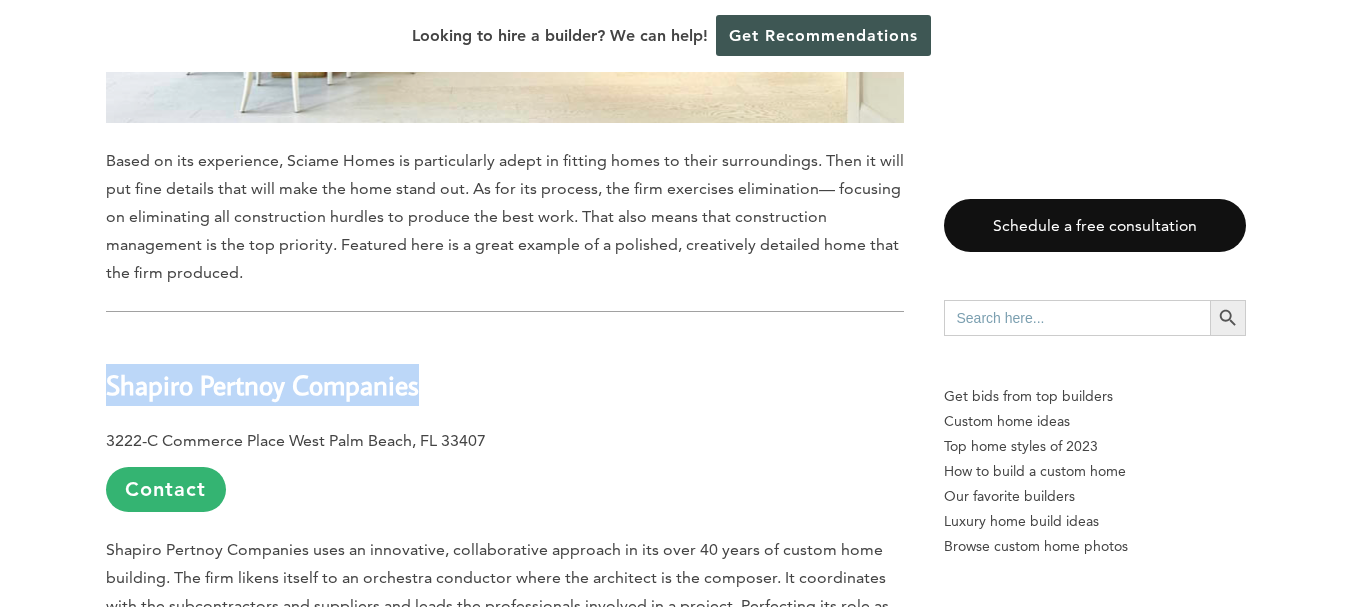 click on "Shapiro Pertnoy Companies" at bounding box center (262, 384) 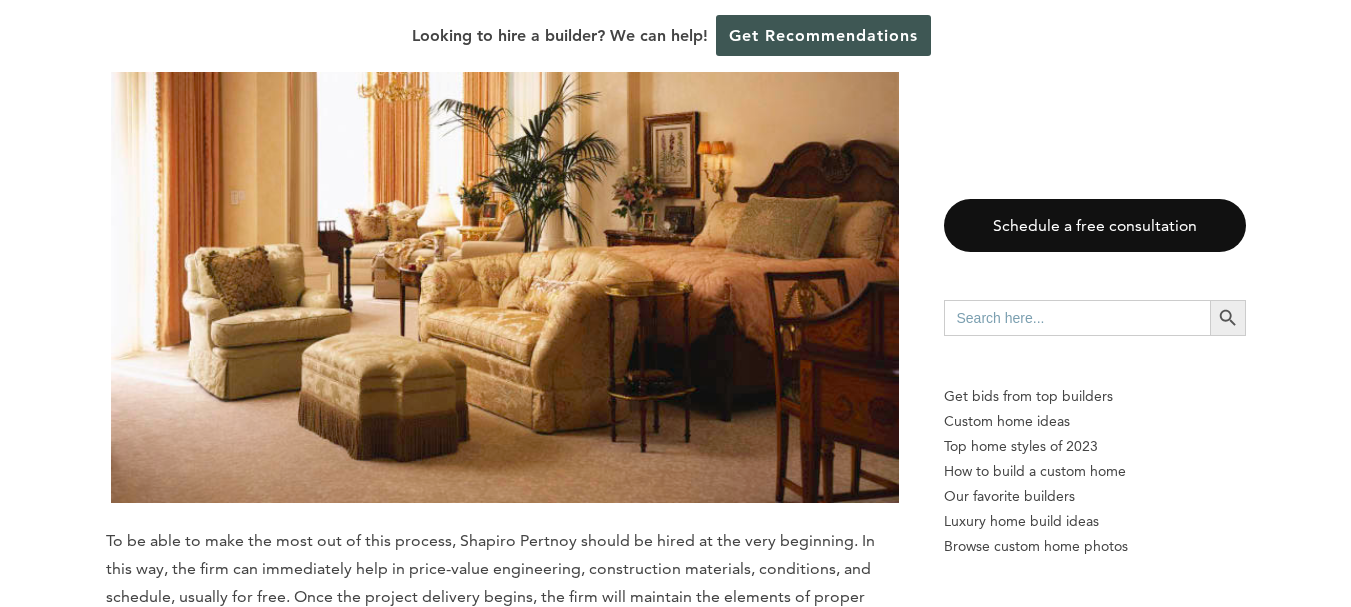 scroll, scrollTop: 11472, scrollLeft: 0, axis: vertical 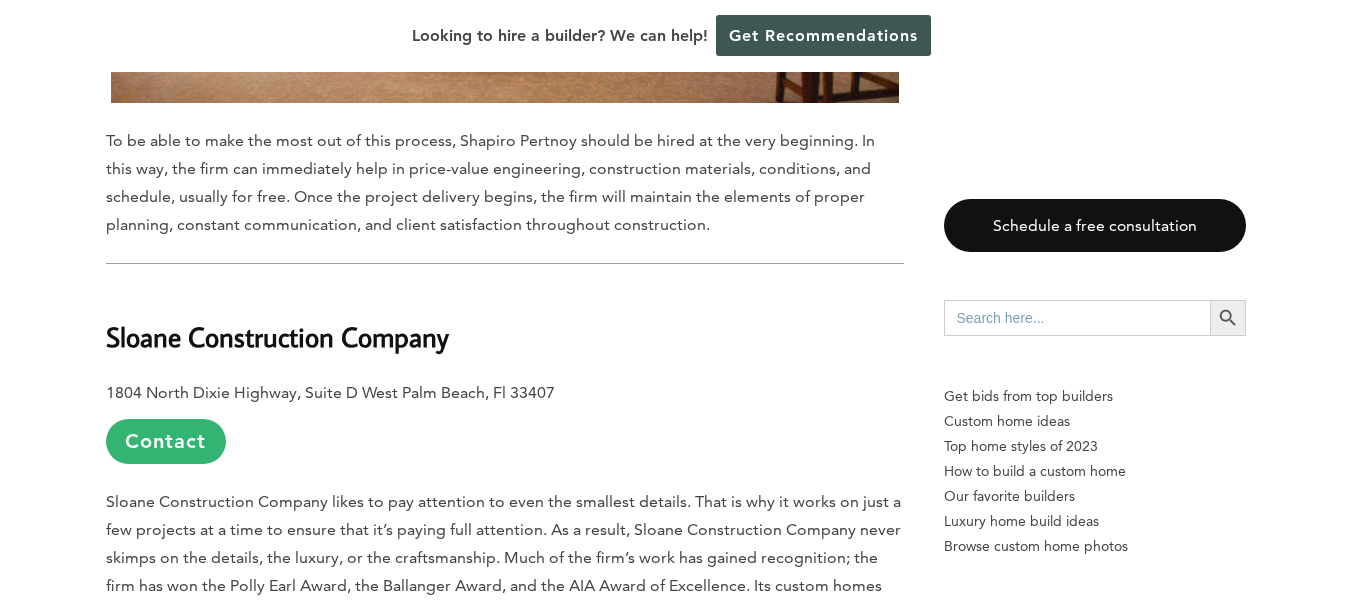 click on "Sloane Construction Company" at bounding box center (277, 336) 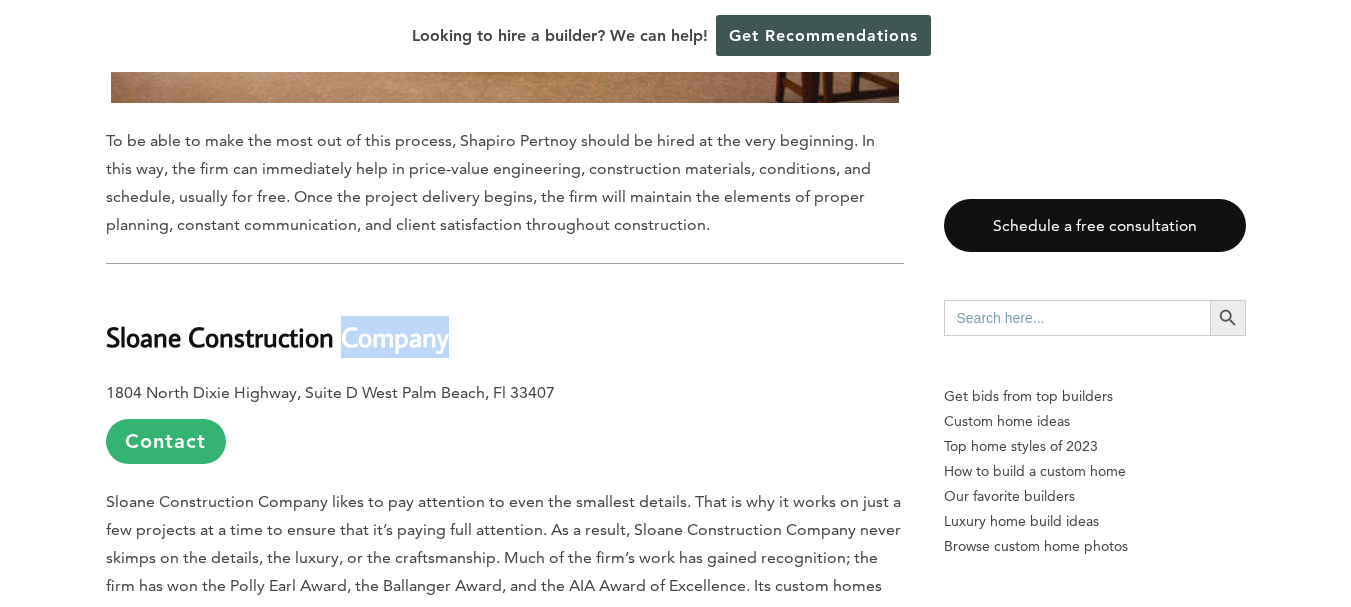 click on "Sloane Construction Company" at bounding box center (277, 336) 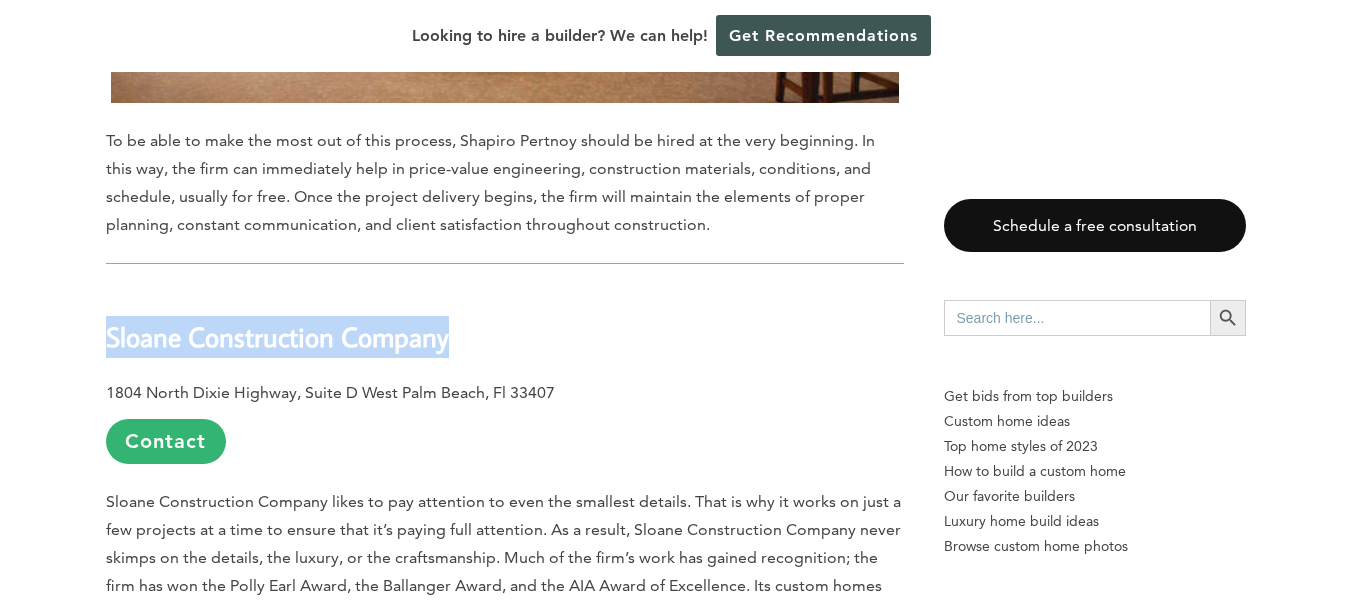 click on "Sloane Construction Company" at bounding box center (277, 336) 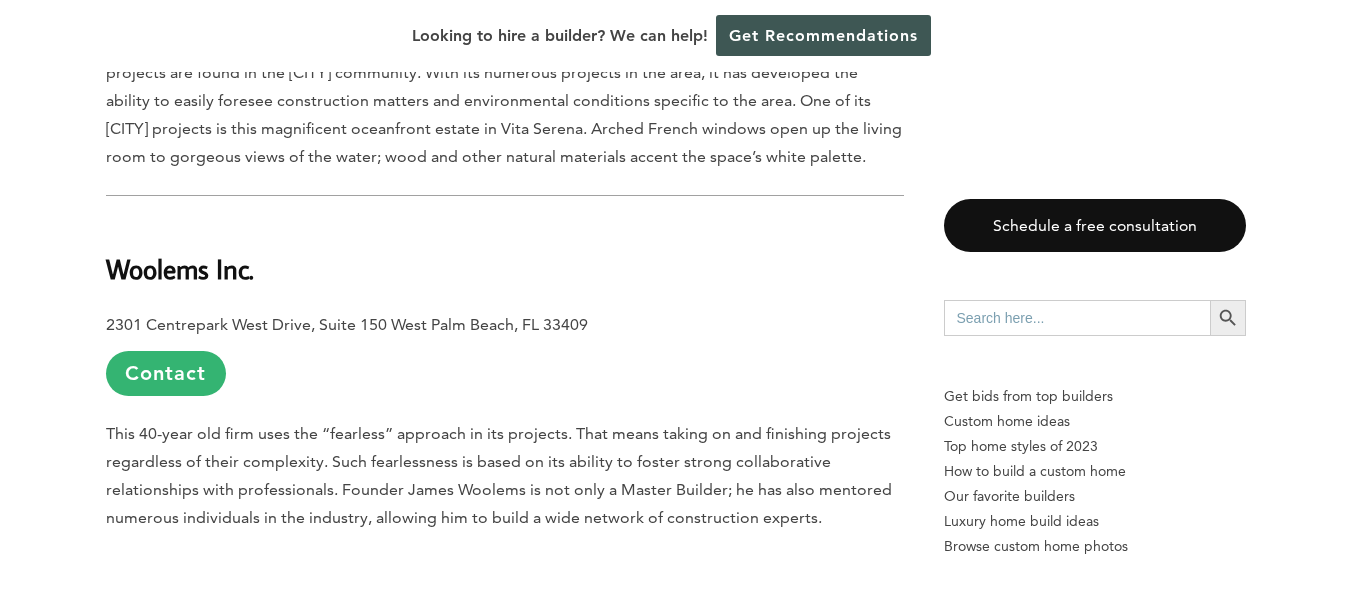 scroll, scrollTop: 12672, scrollLeft: 0, axis: vertical 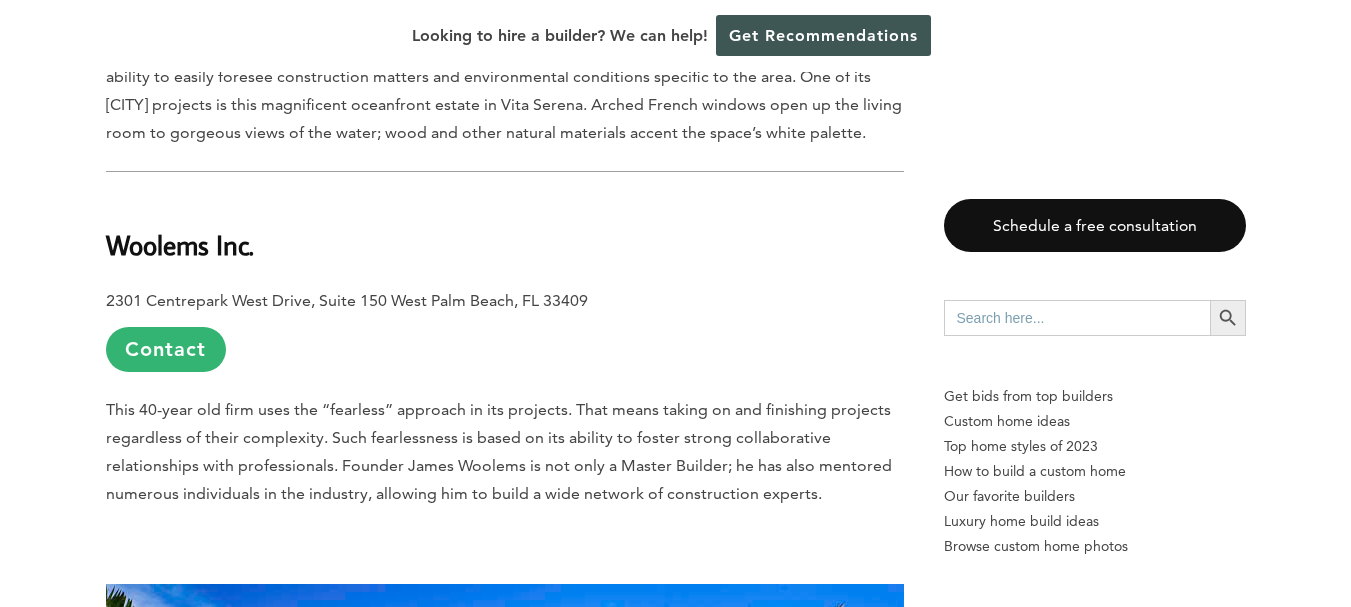 click on "Woolems Inc." at bounding box center [180, 244] 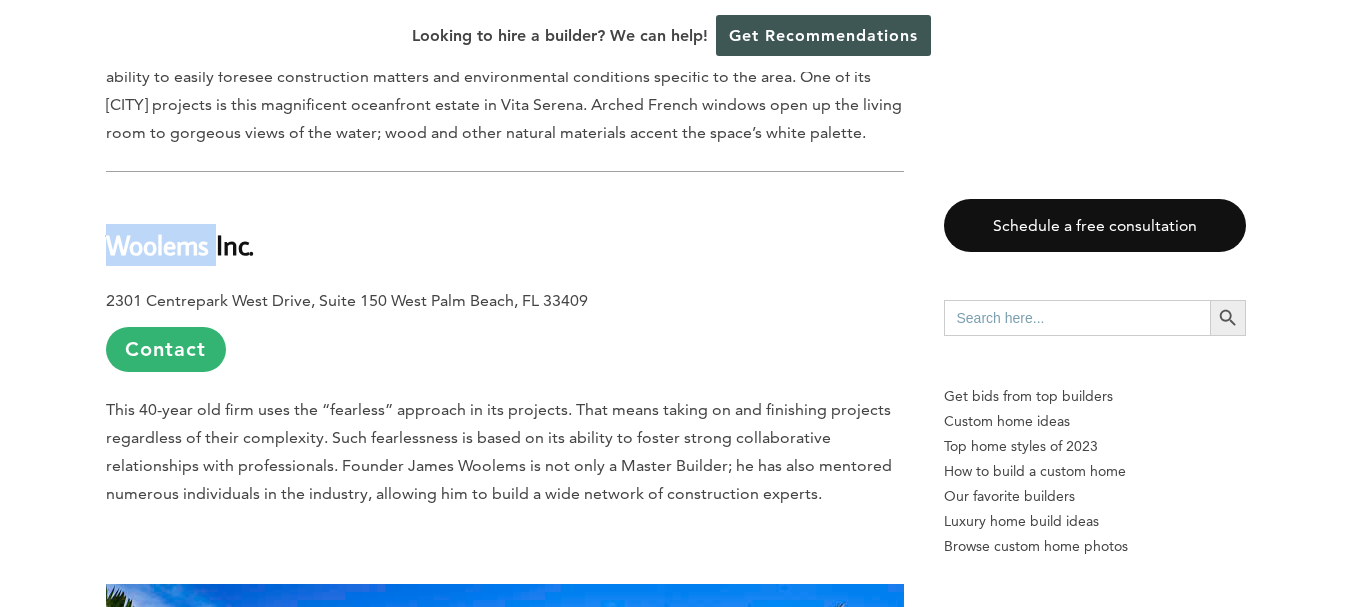 click on "Woolems Inc." at bounding box center [180, 244] 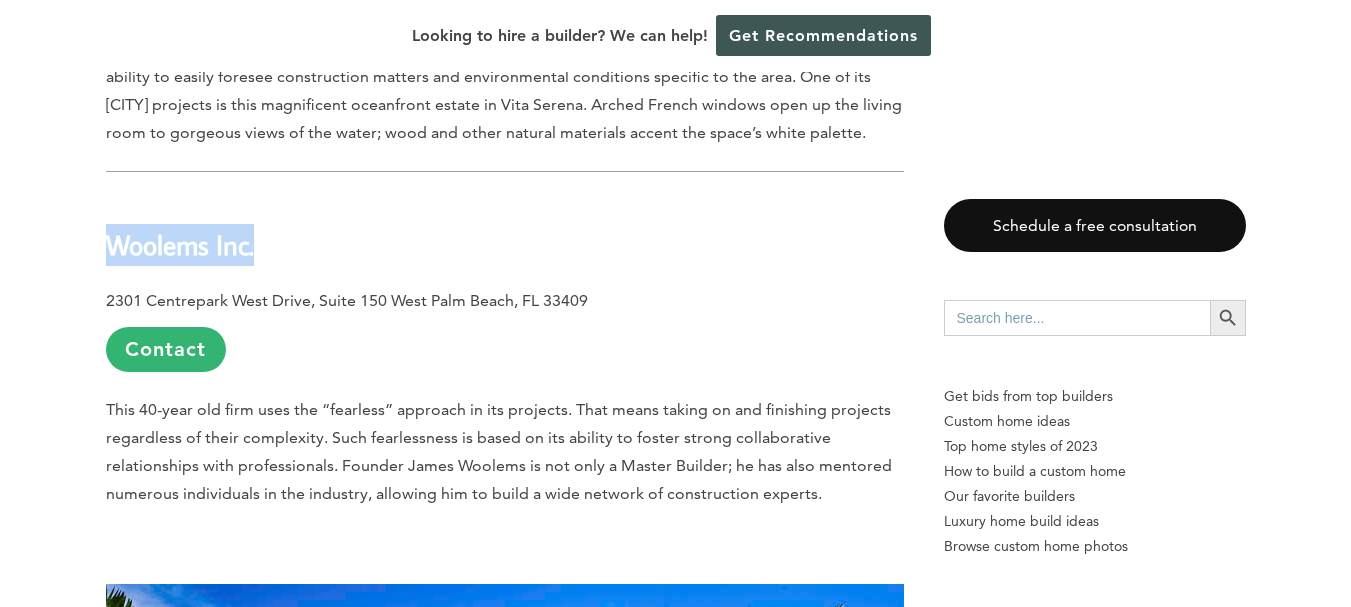 click on "Woolems Inc." at bounding box center (180, 244) 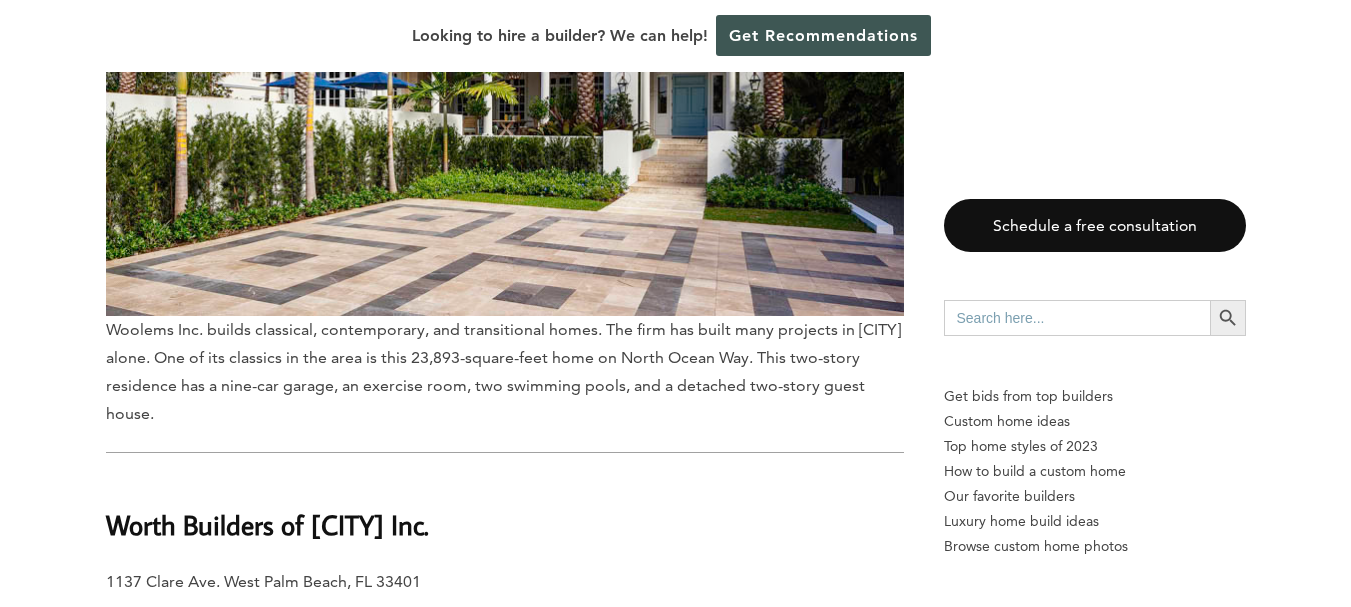 scroll, scrollTop: 13572, scrollLeft: 0, axis: vertical 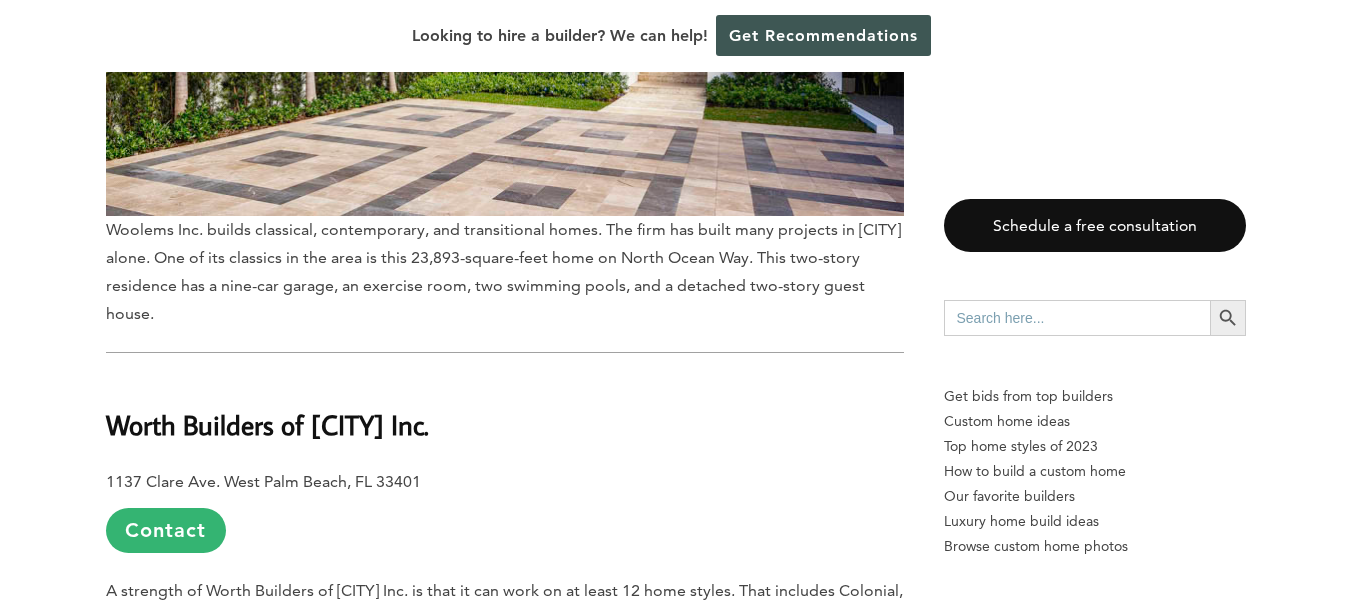 click on "Worth Builders of [CITY] Inc." at bounding box center (505, 411) 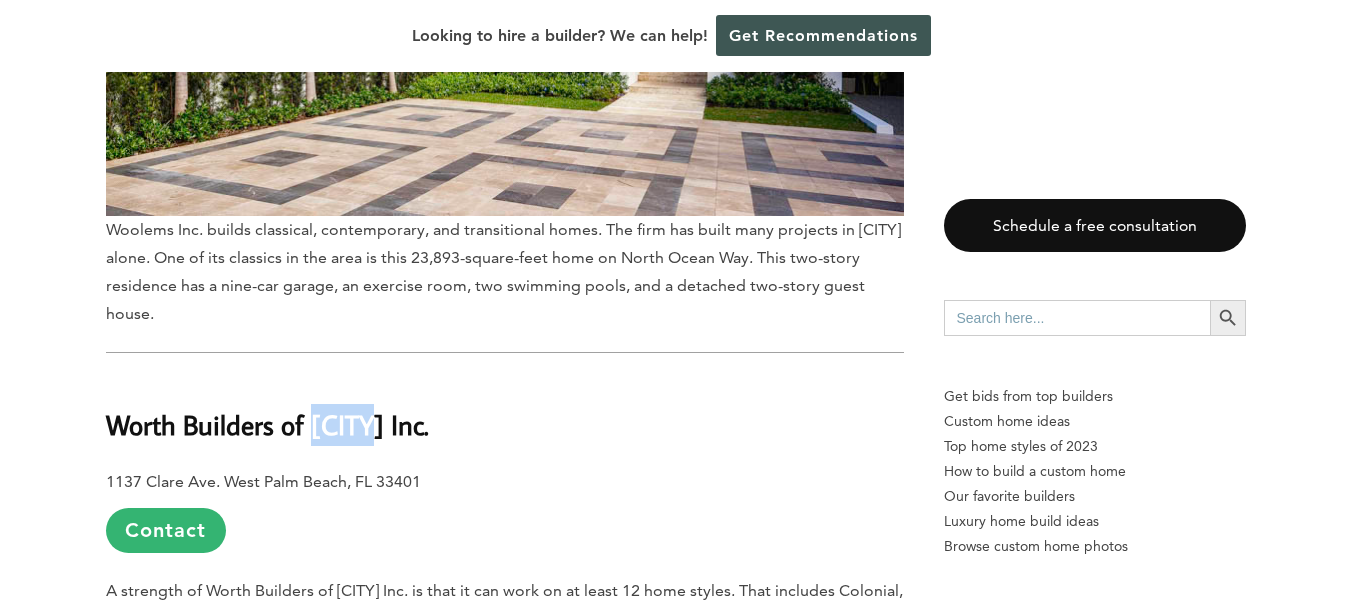 click on "Worth Builders of [CITY] Inc." at bounding box center (505, 411) 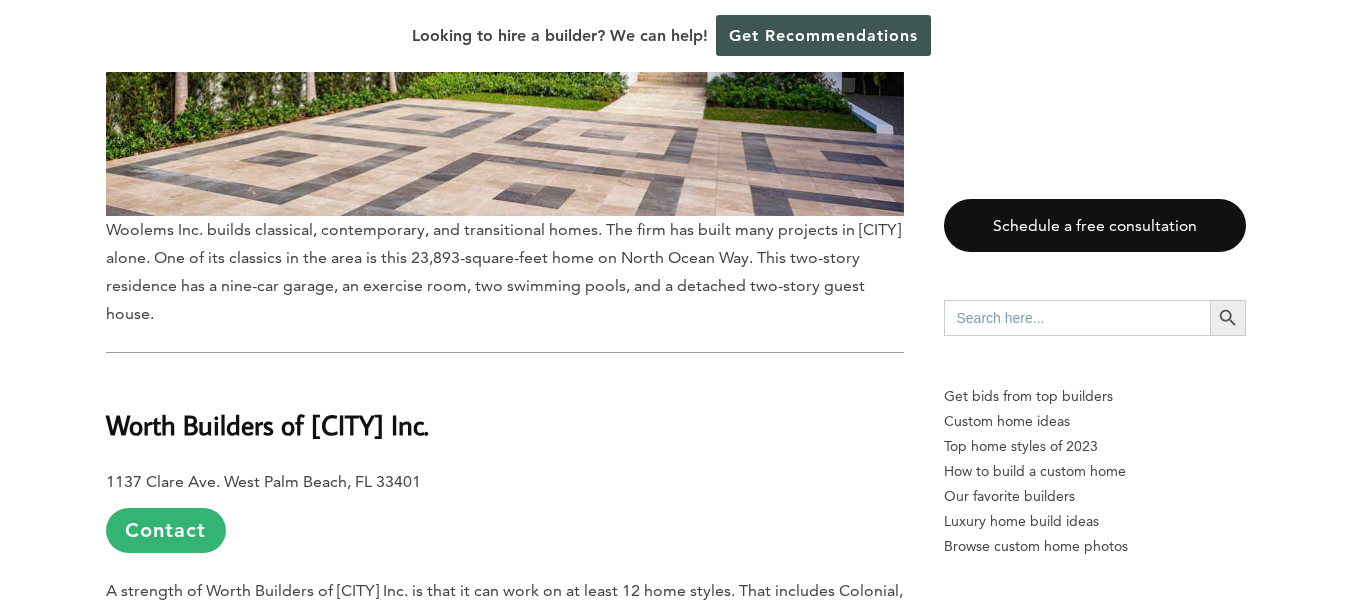 click on "Worth Builders of [CITY] Inc." at bounding box center [267, 424] 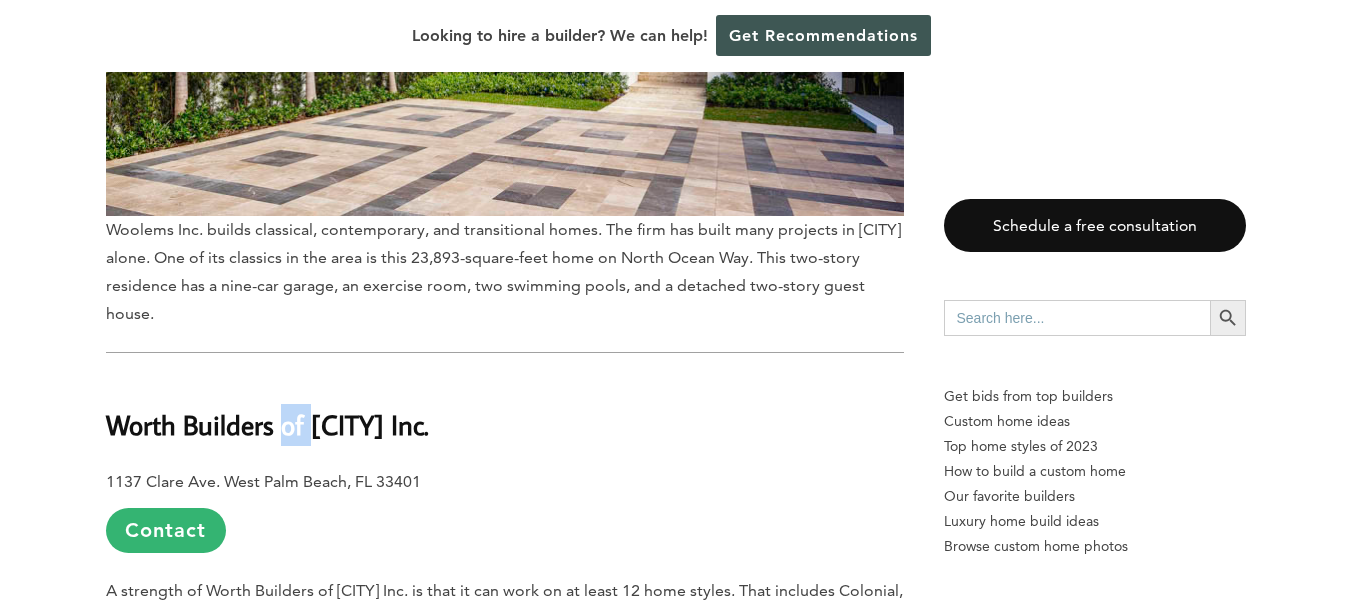 click on "Worth Builders of [CITY] Inc." at bounding box center [267, 424] 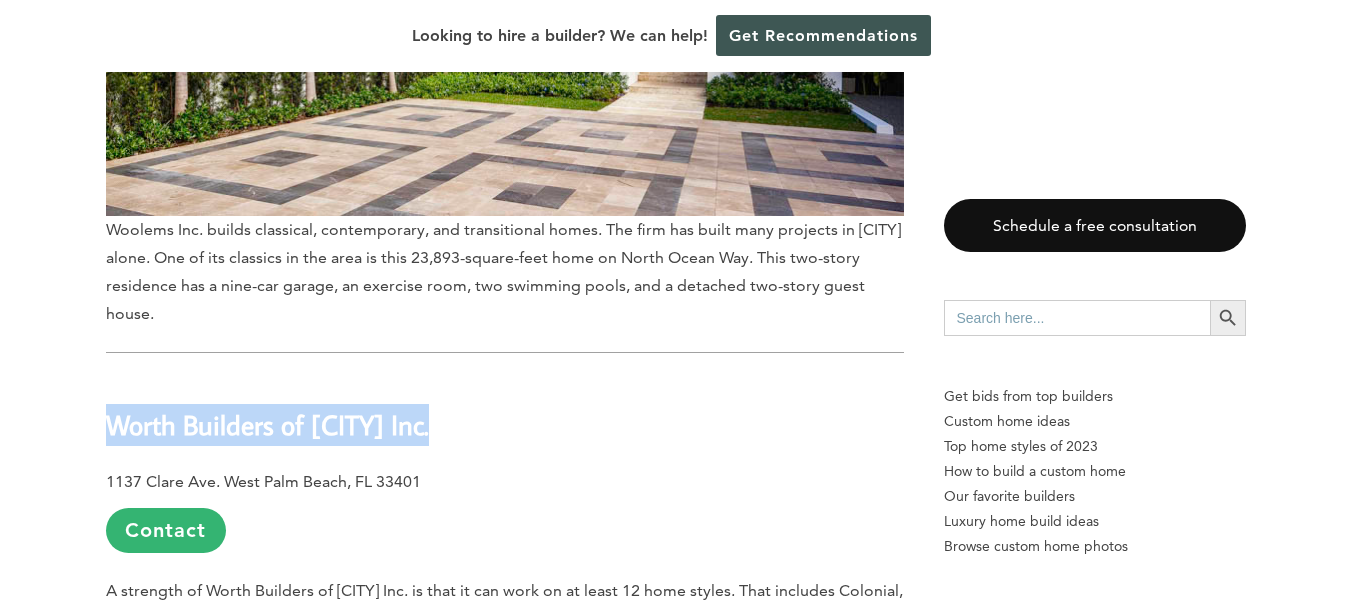 click on "Worth Builders of [CITY] Inc." at bounding box center (267, 424) 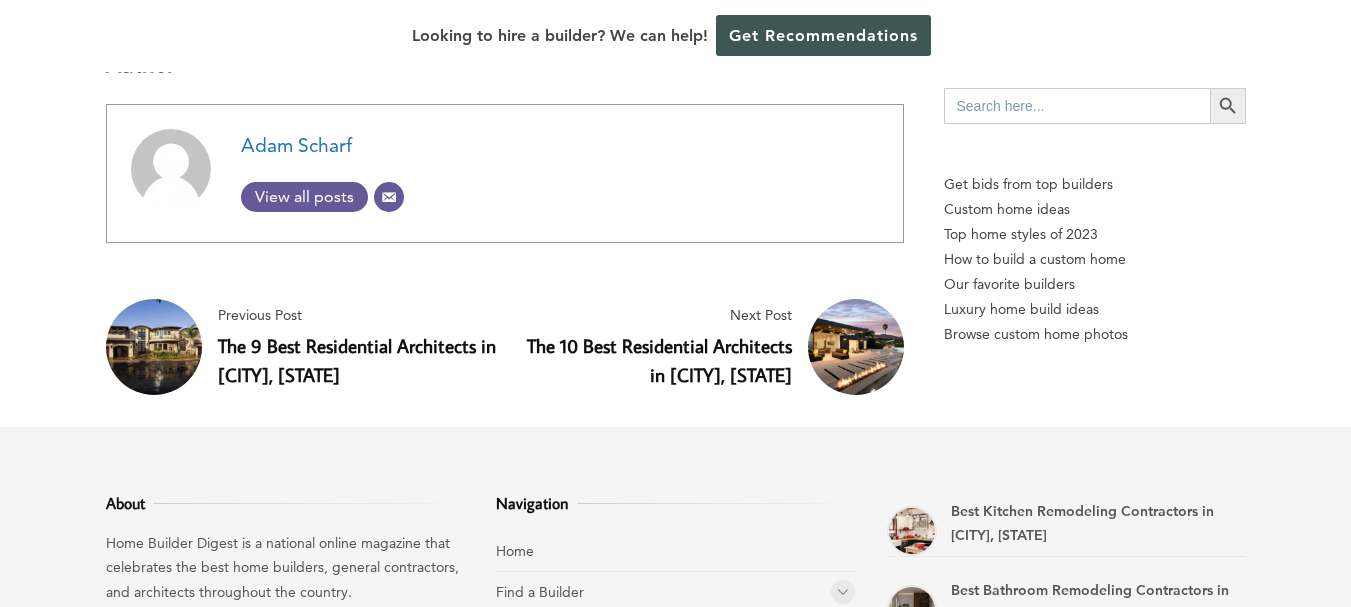 scroll, scrollTop: 15072, scrollLeft: 0, axis: vertical 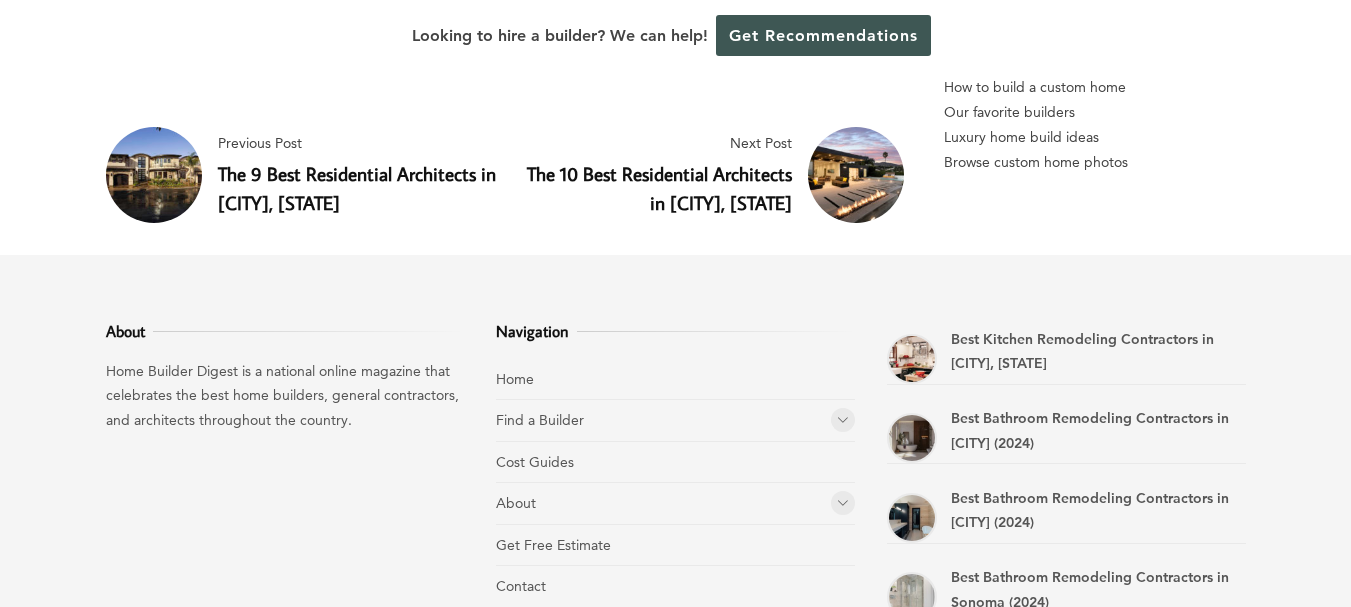 click on "The 10 Best Residential Architects in [CITY], [STATE]" at bounding box center [659, 188] 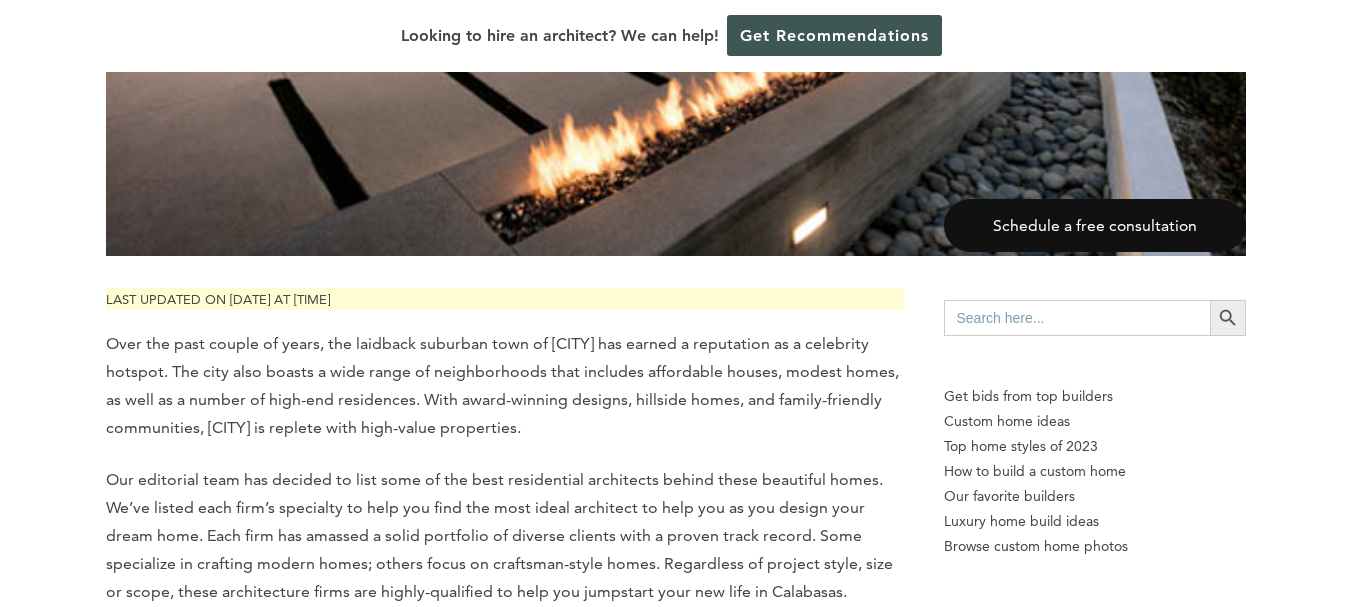 scroll, scrollTop: 1172, scrollLeft: 0, axis: vertical 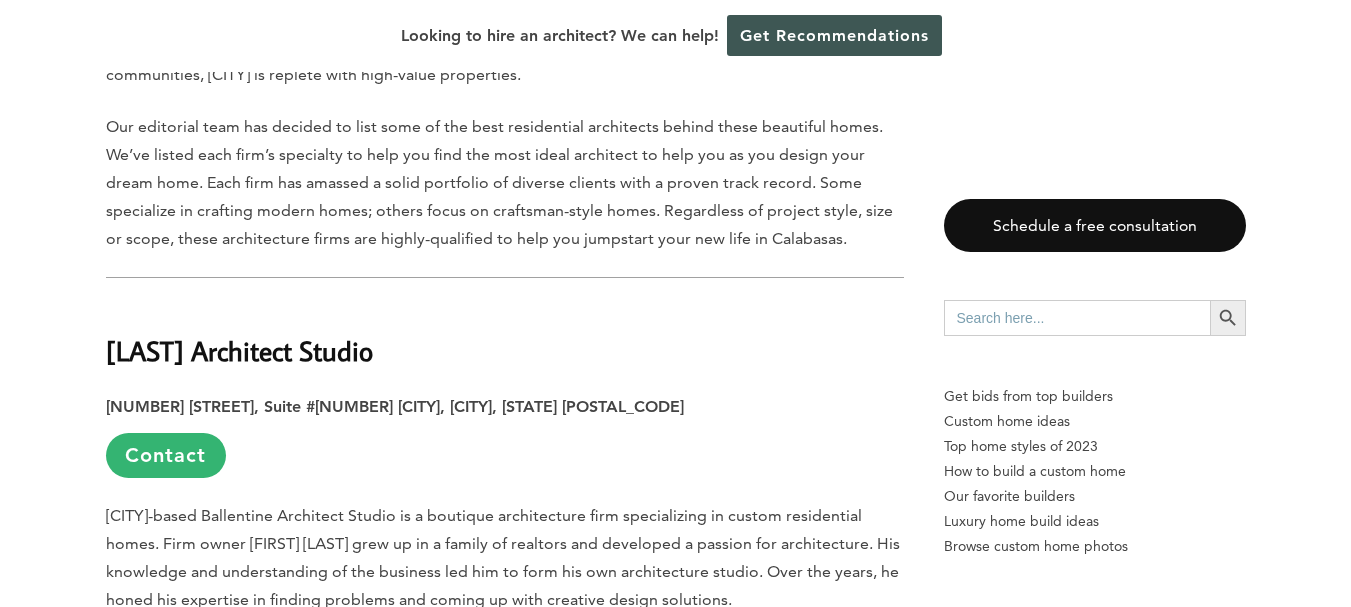 click on "Ballentine Architect Studio" at bounding box center [239, 350] 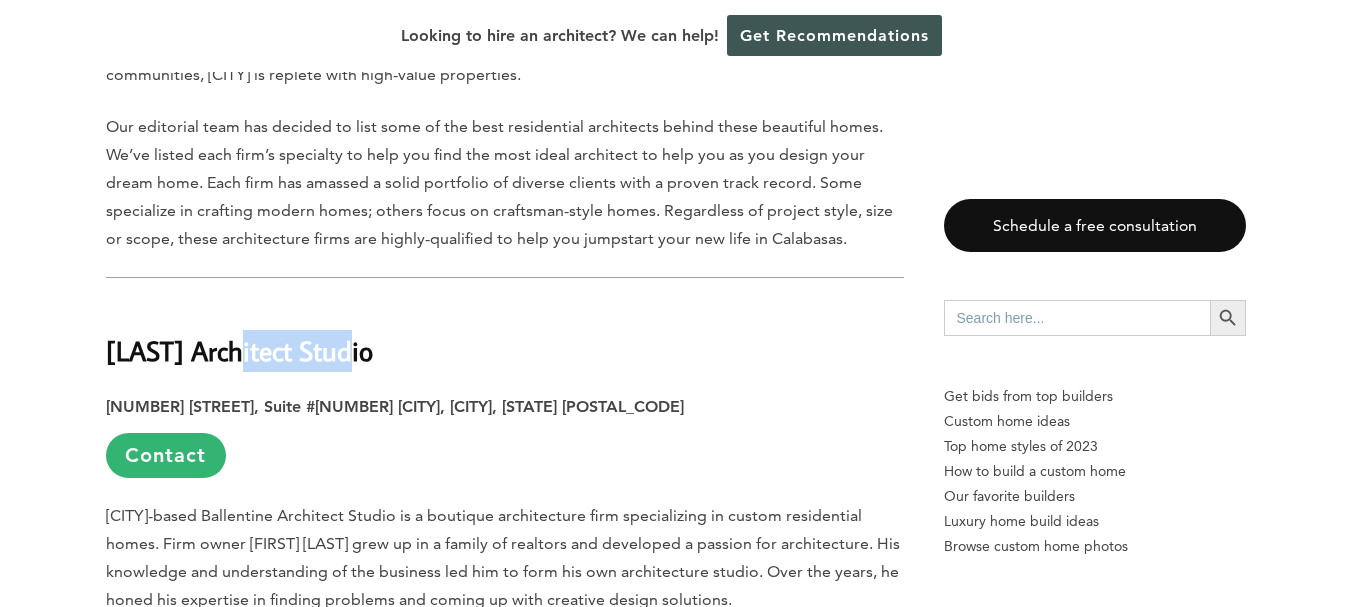 click on "Ballentine Architect Studio" at bounding box center [239, 350] 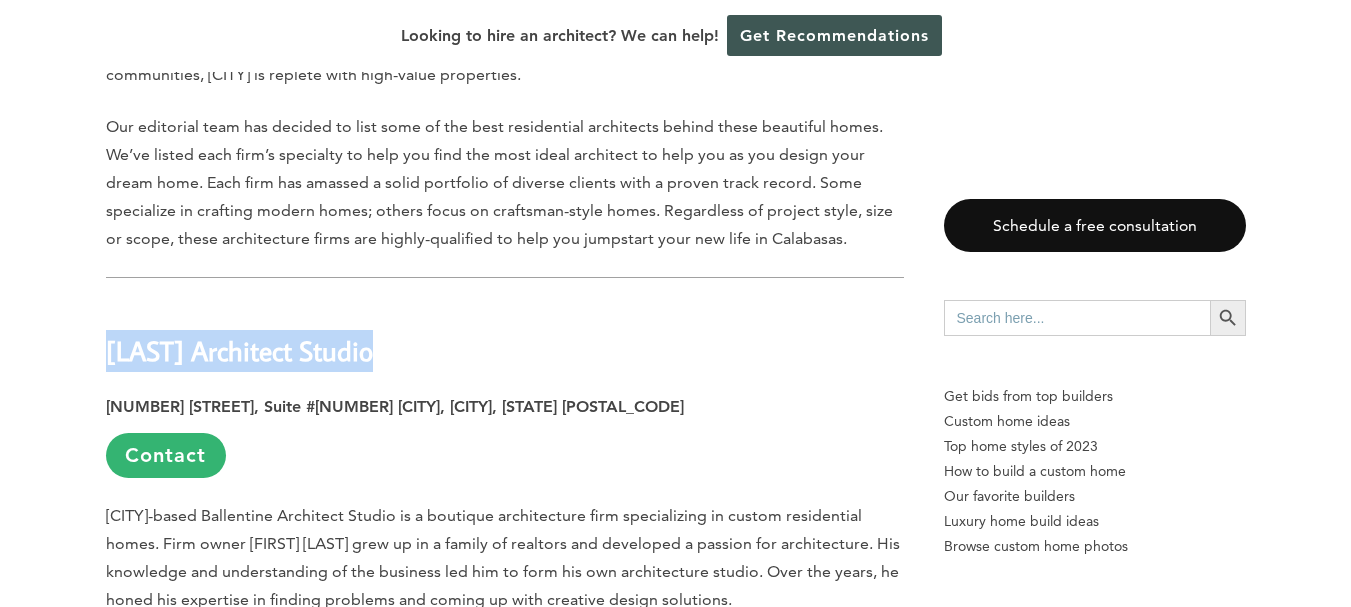 click on "Ballentine Architect Studio" at bounding box center (239, 350) 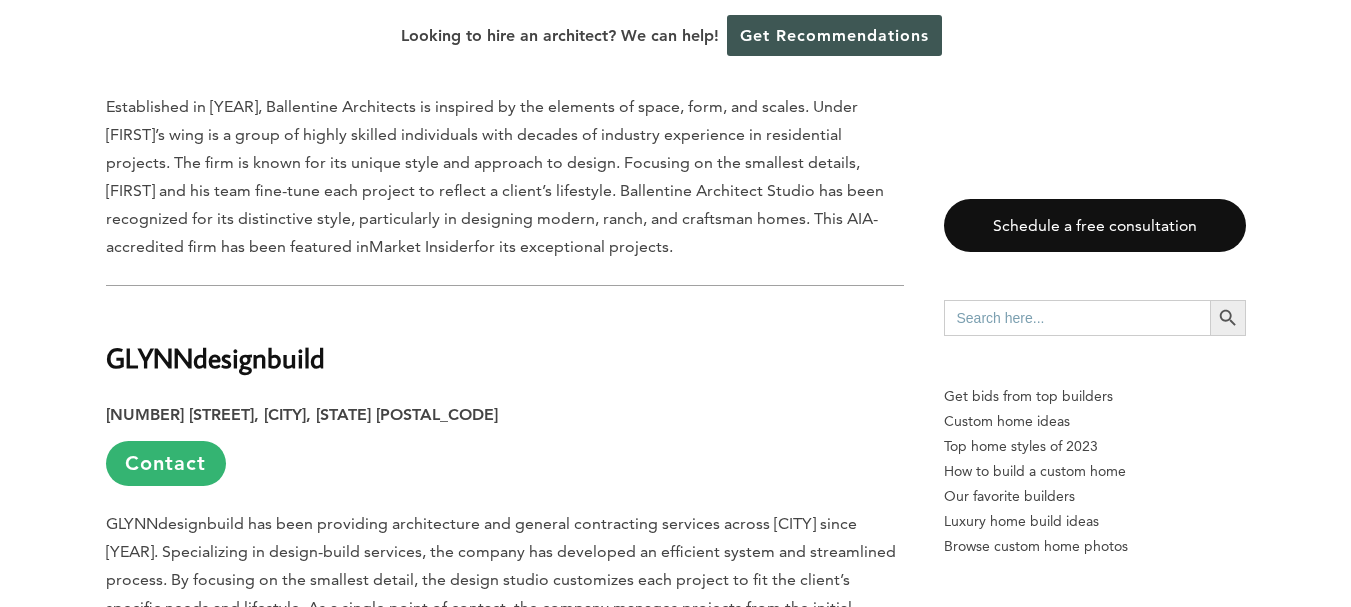 scroll, scrollTop: 2272, scrollLeft: 0, axis: vertical 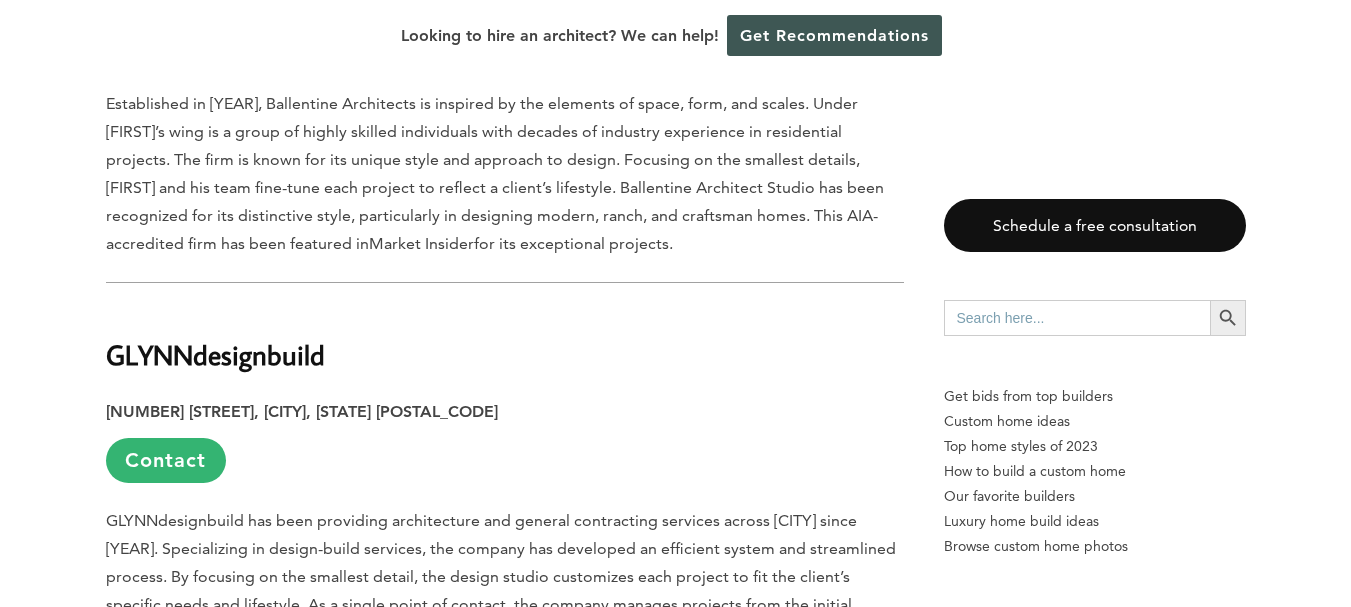 click on "GLYNNdesignbuild" at bounding box center (215, 354) 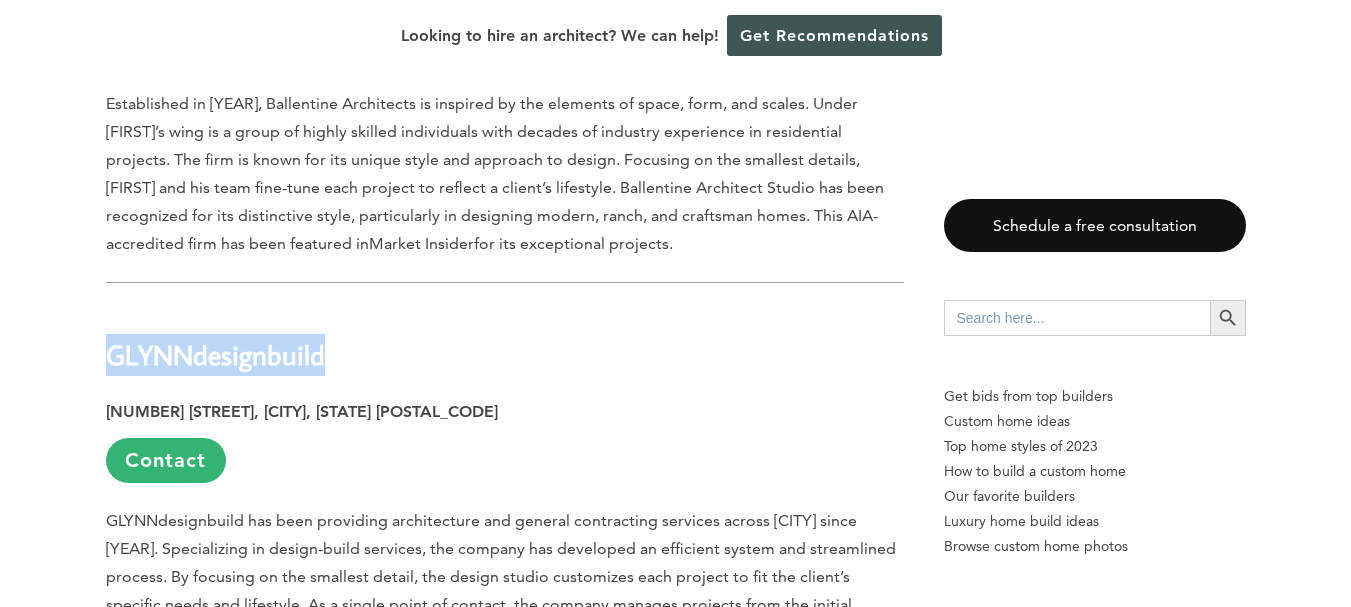 click on "GLYNNdesignbuild" at bounding box center [215, 354] 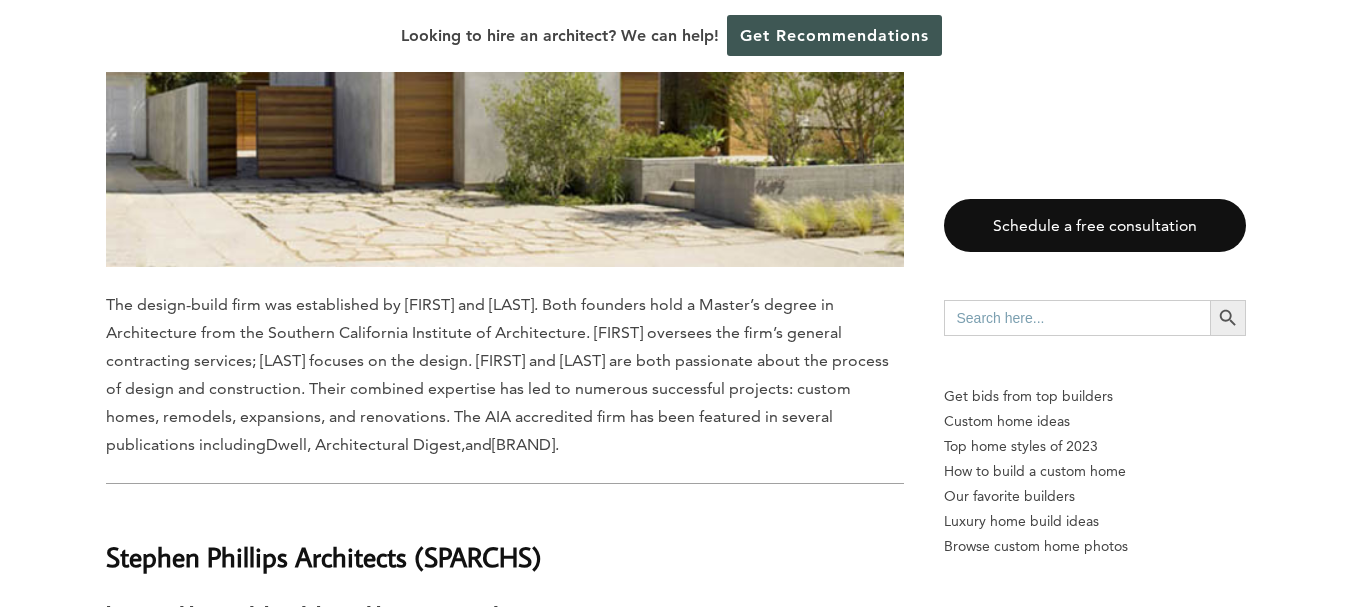 scroll, scrollTop: 3372, scrollLeft: 0, axis: vertical 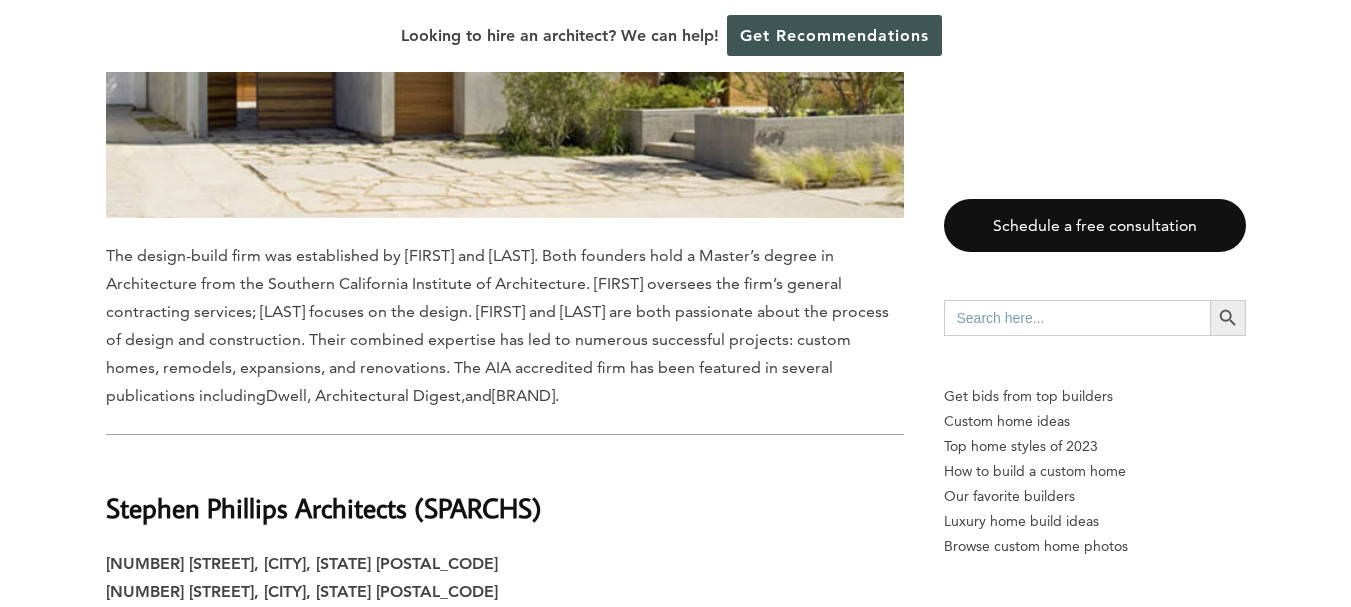 click on "Stephen Phillips Architects (SPARCHS)" at bounding box center [324, 507] 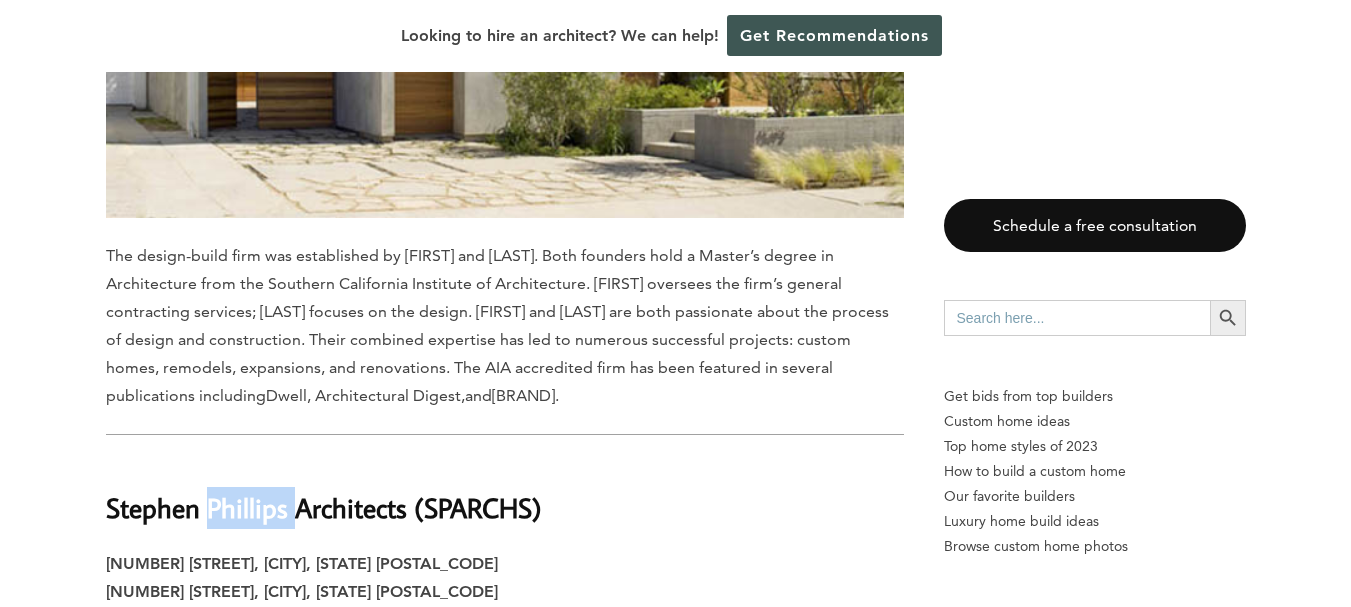 click on "Stephen Phillips Architects (SPARCHS)" at bounding box center (324, 507) 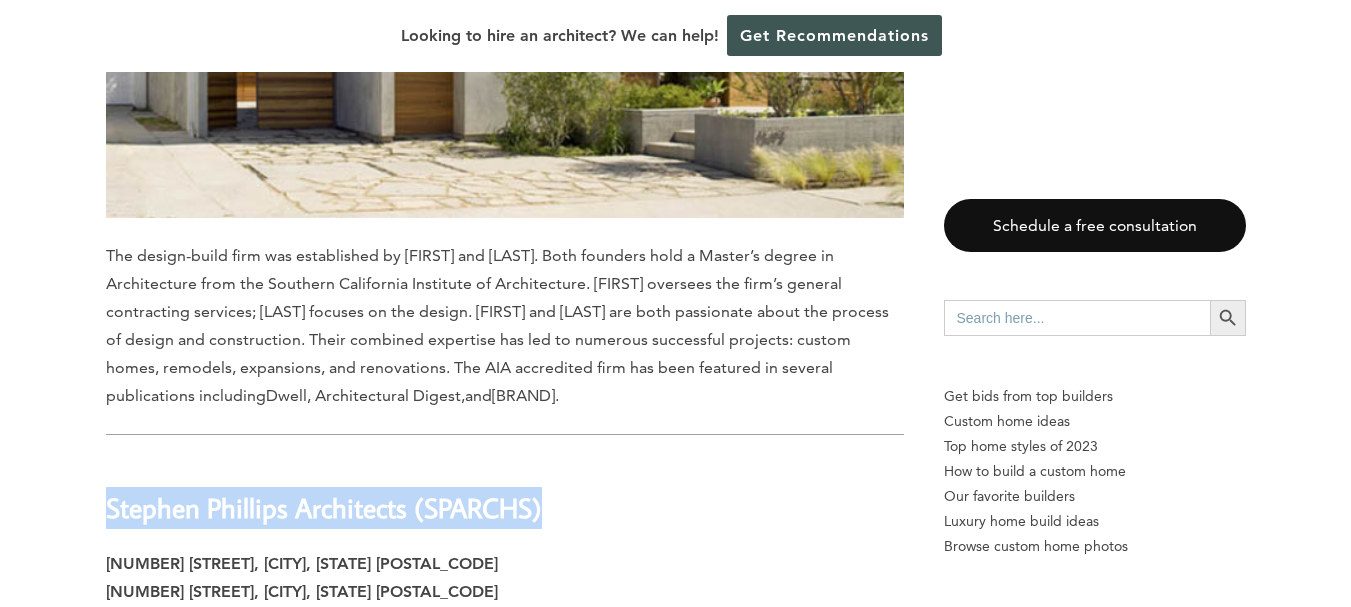 click on "Stephen Phillips Architects (SPARCHS)" at bounding box center (324, 507) 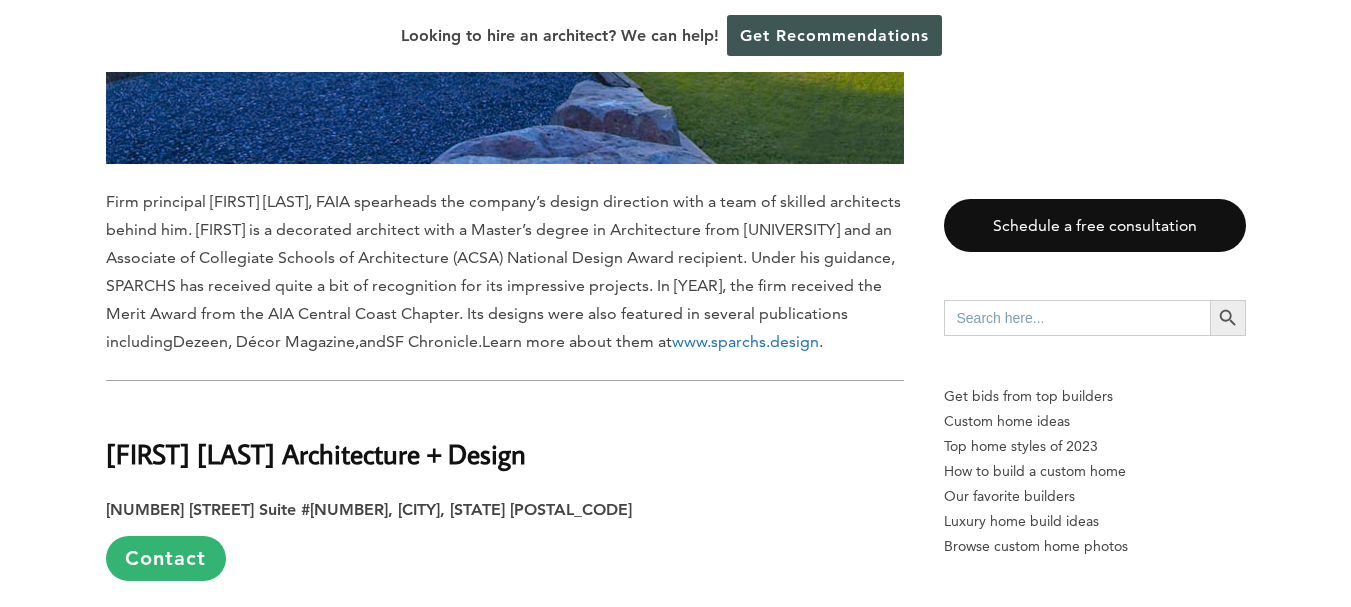 scroll, scrollTop: 4672, scrollLeft: 0, axis: vertical 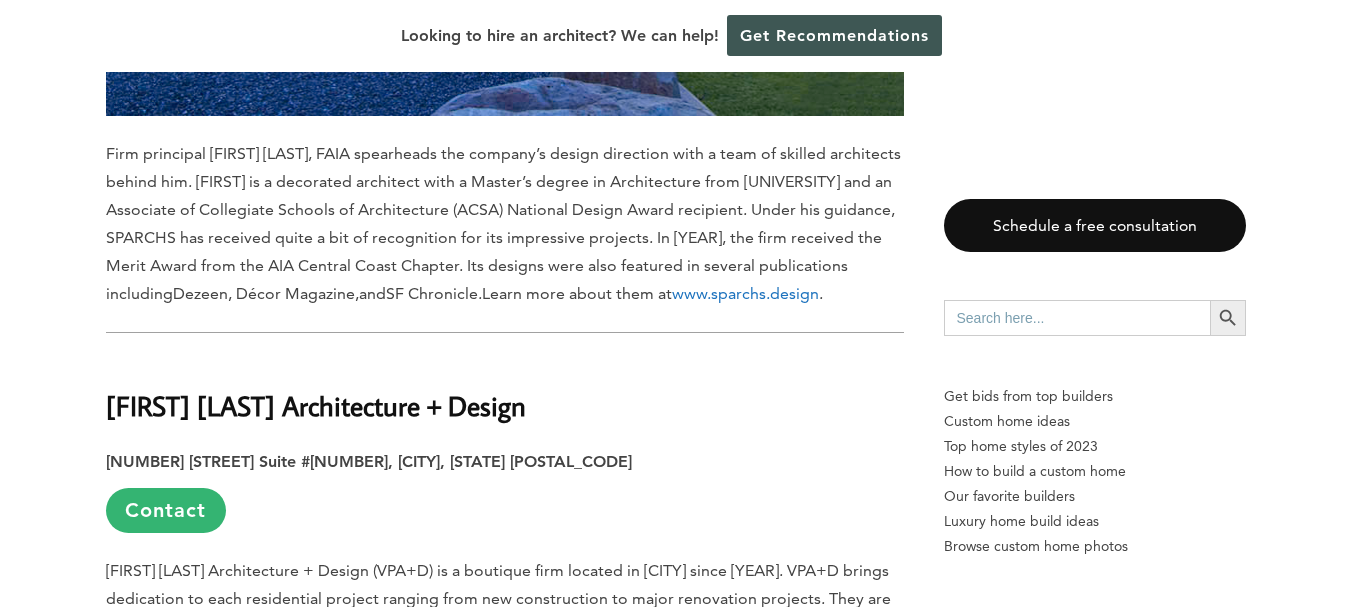 click on "Van Parys Architecture + Design" at bounding box center (316, 405) 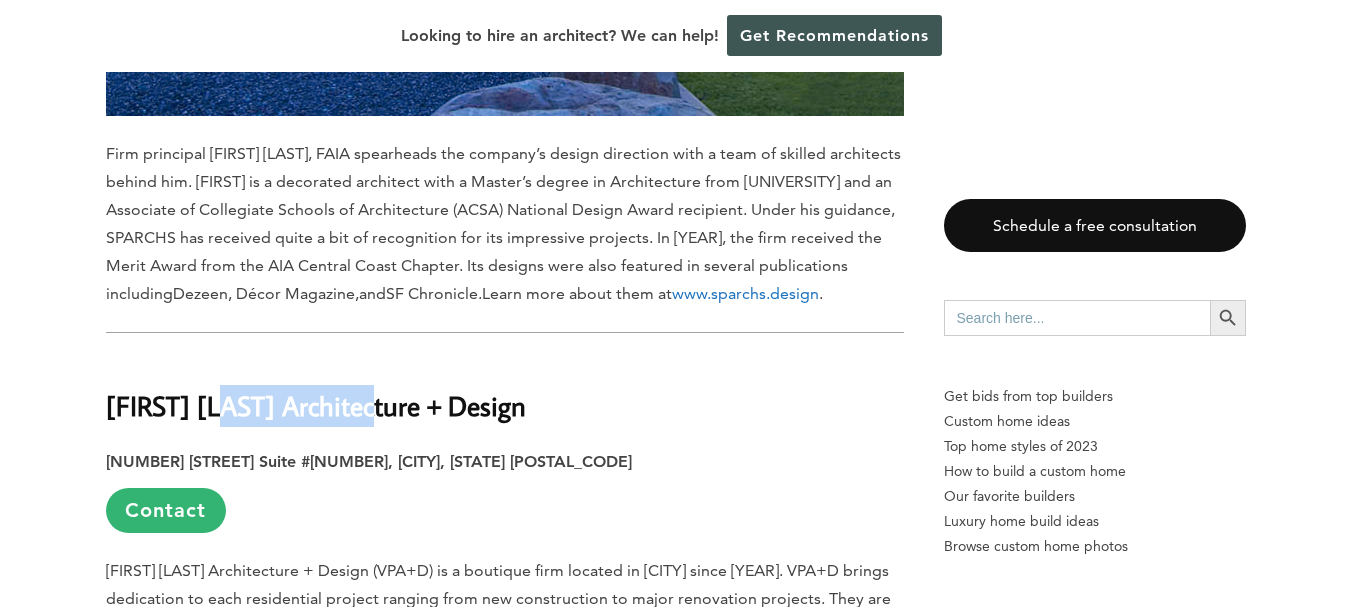 click on "Van Parys Architecture + Design" at bounding box center [316, 405] 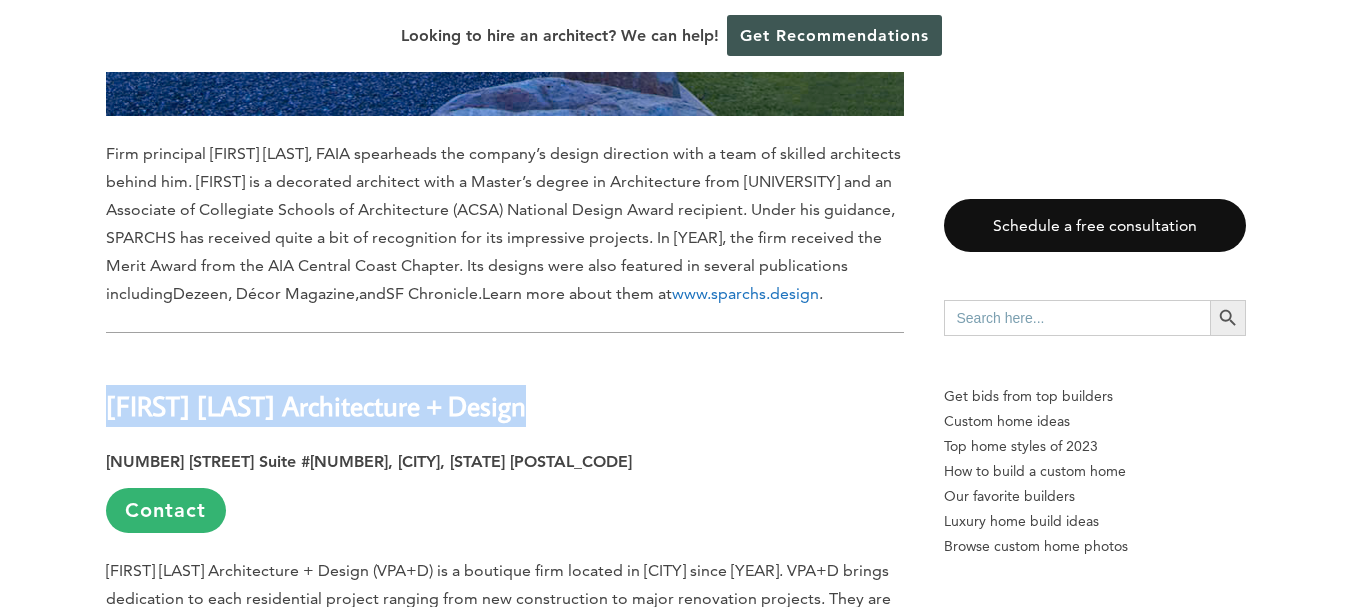 click on "Van Parys Architecture + Design" at bounding box center [316, 405] 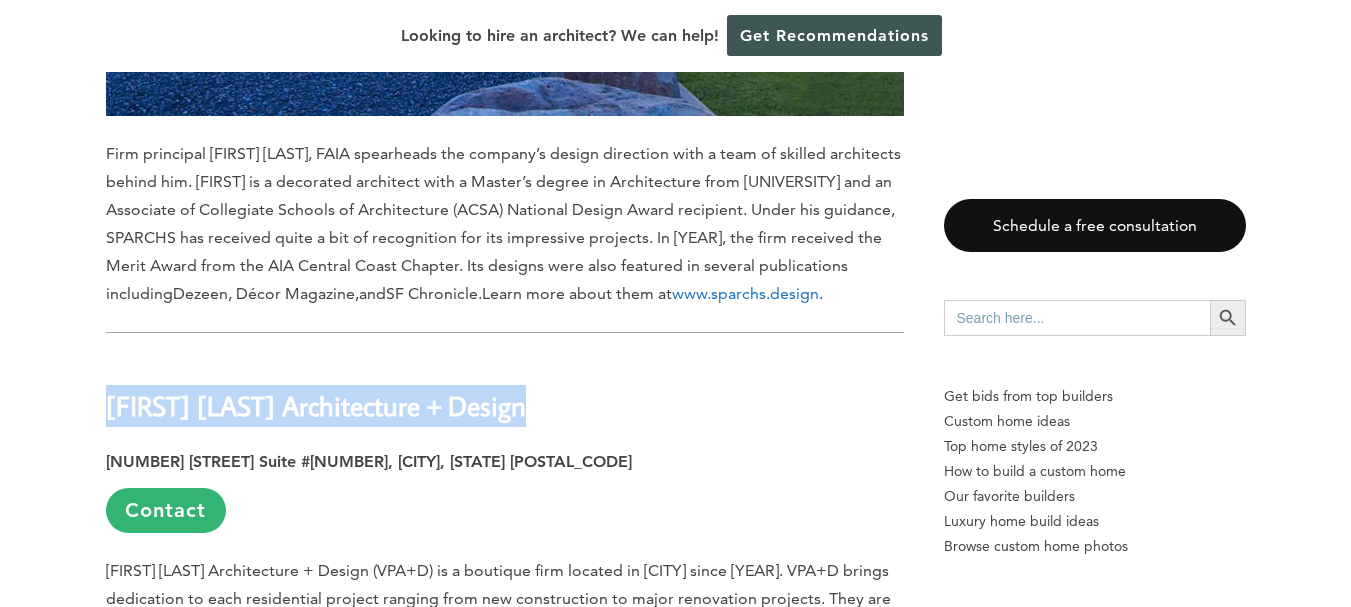 copy on "Van Parys Architecture + Design" 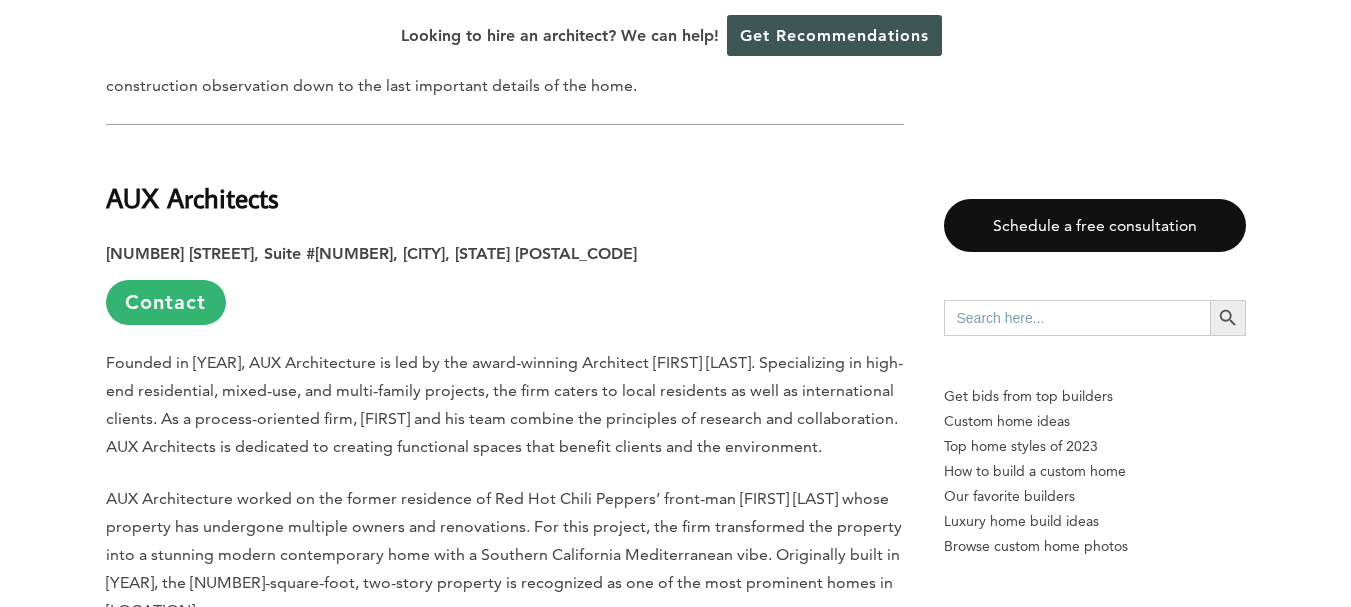 scroll, scrollTop: 5872, scrollLeft: 0, axis: vertical 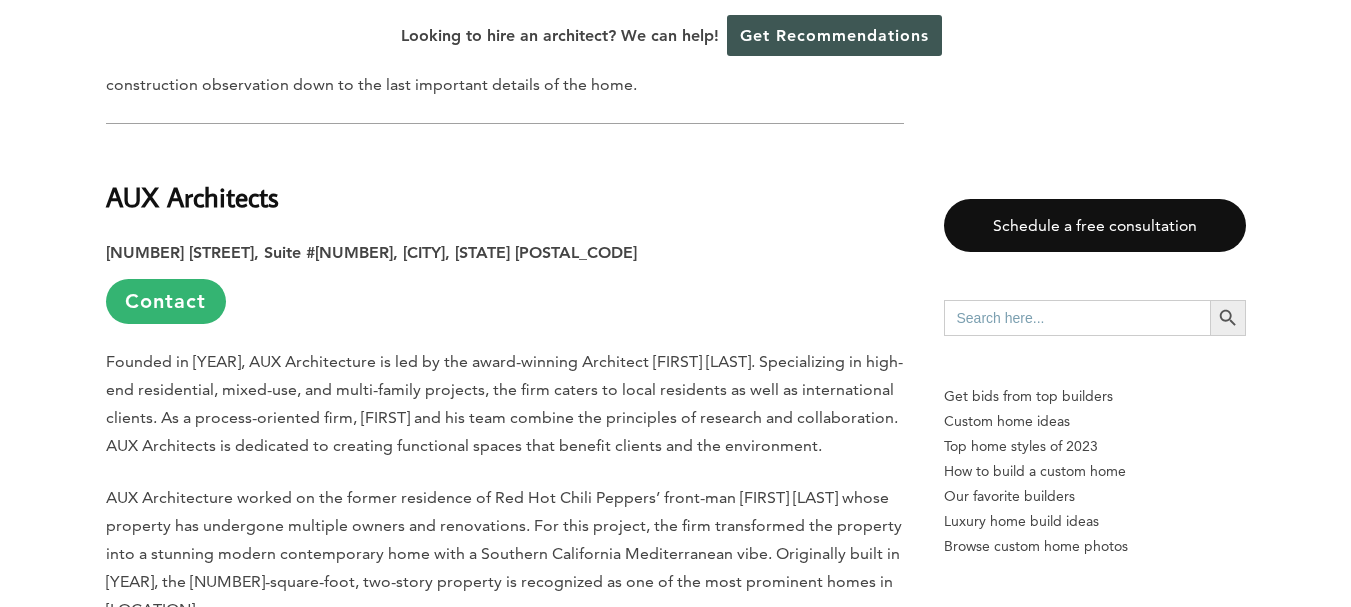 click on "AUX Architects" at bounding box center [192, 196] 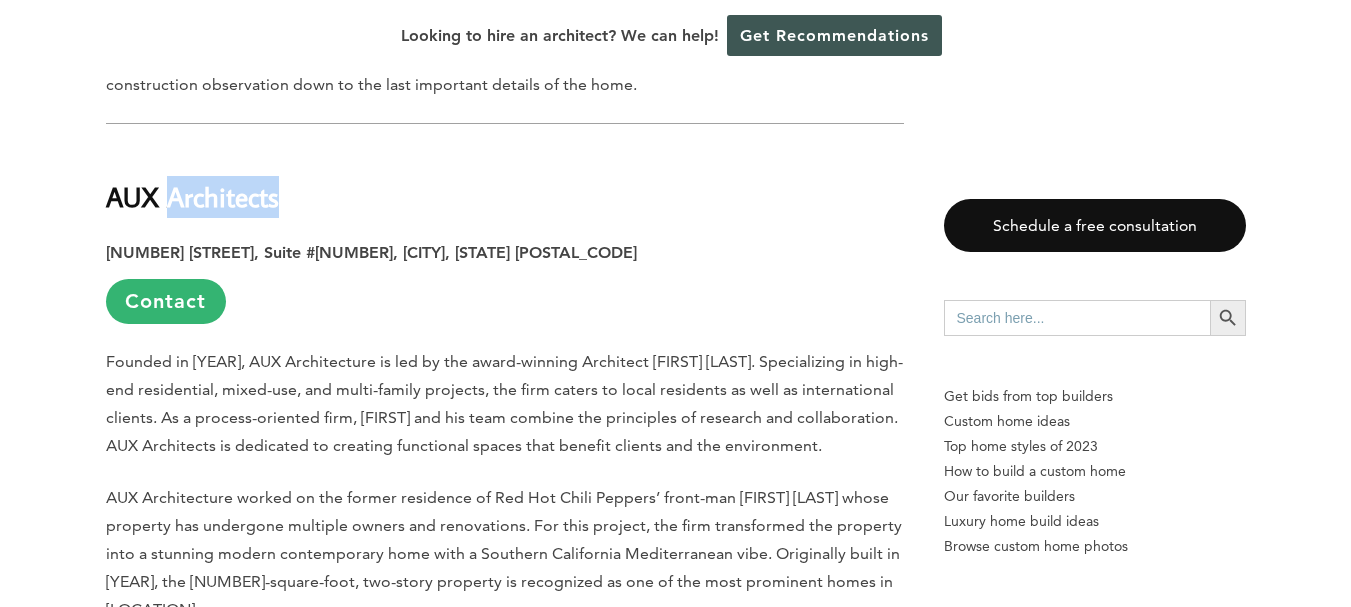 click on "AUX Architects" at bounding box center [192, 196] 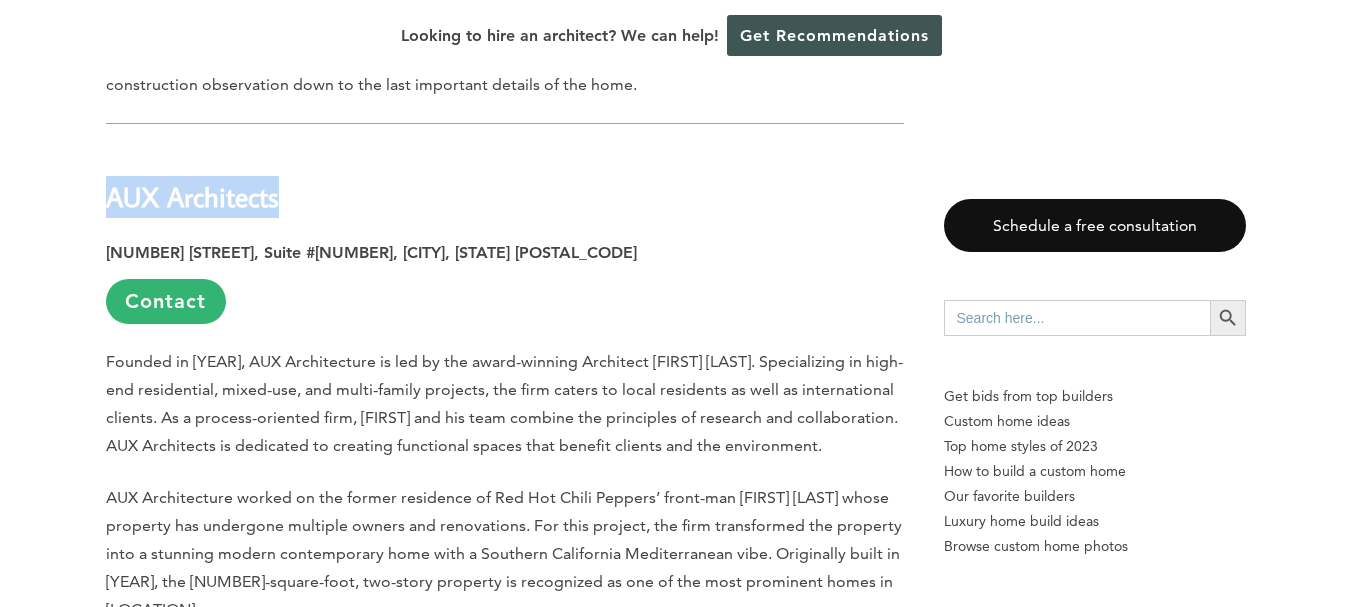 click on "AUX Architects" at bounding box center [192, 196] 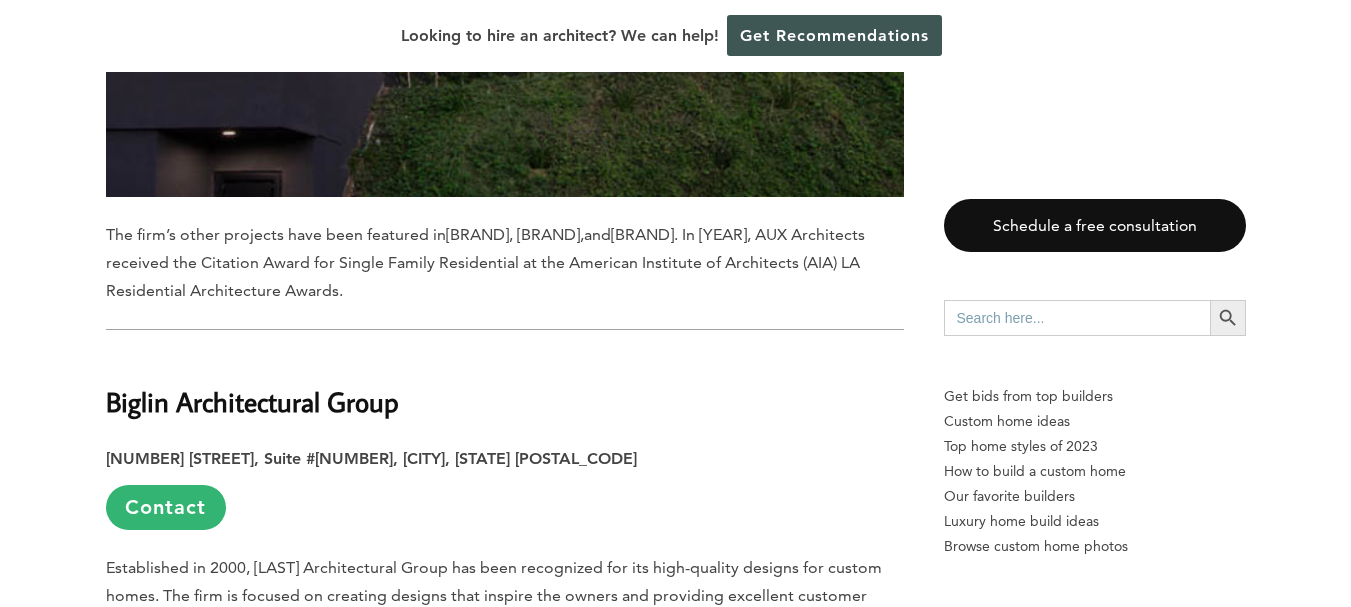scroll, scrollTop: 6872, scrollLeft: 0, axis: vertical 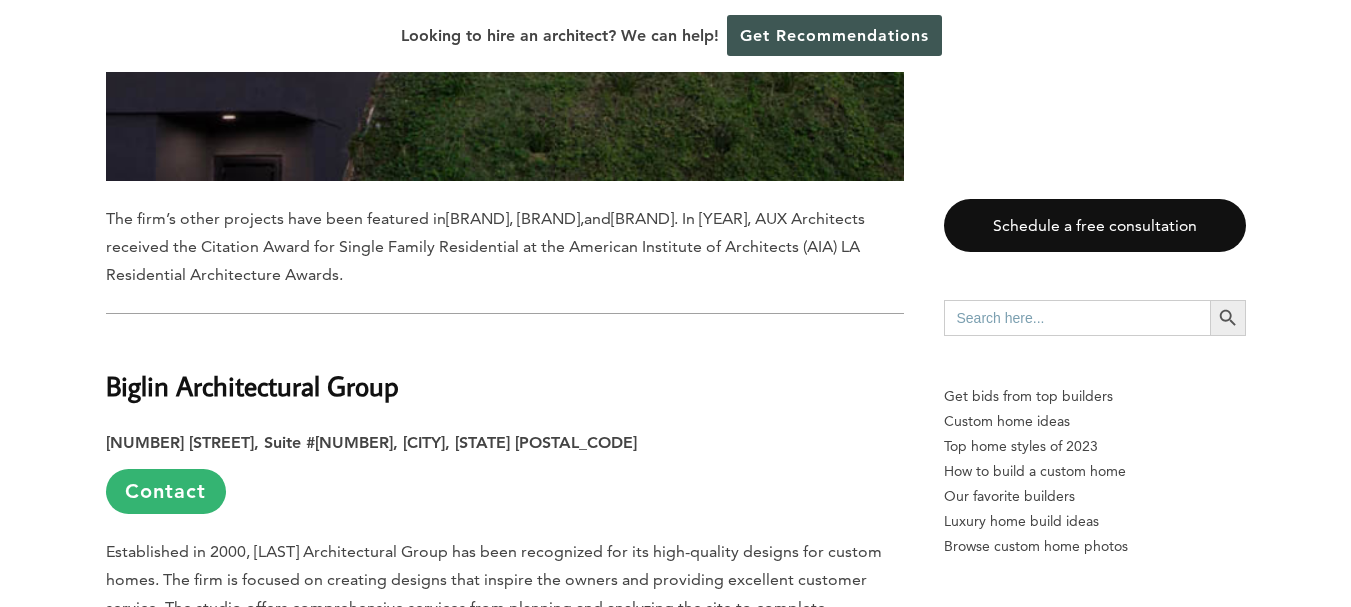 click on "Biglin Architectural Group" at bounding box center (252, 385) 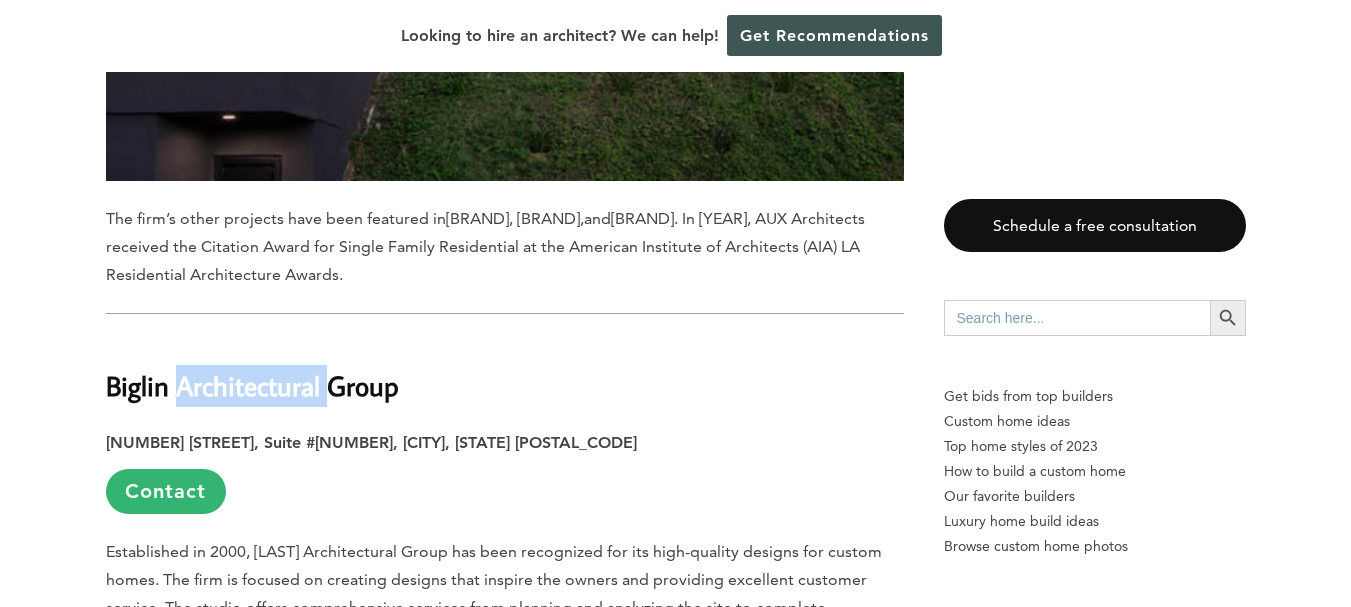 click on "Biglin Architectural Group" at bounding box center [252, 385] 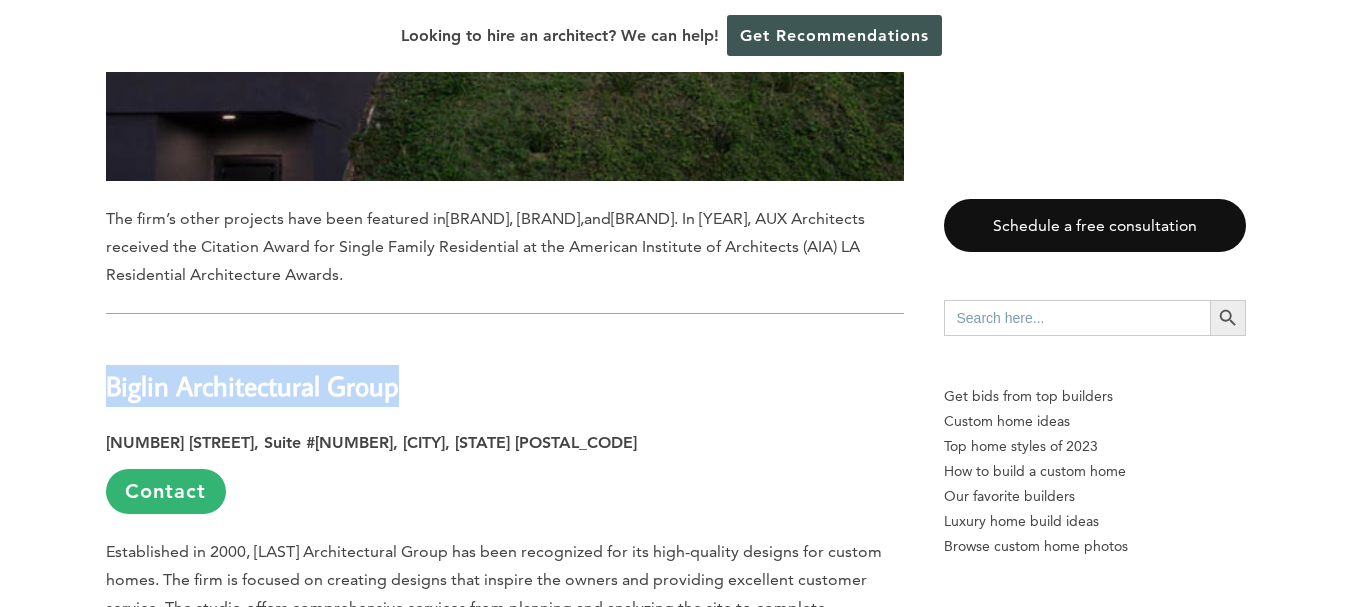 click on "Biglin Architectural Group" at bounding box center (252, 385) 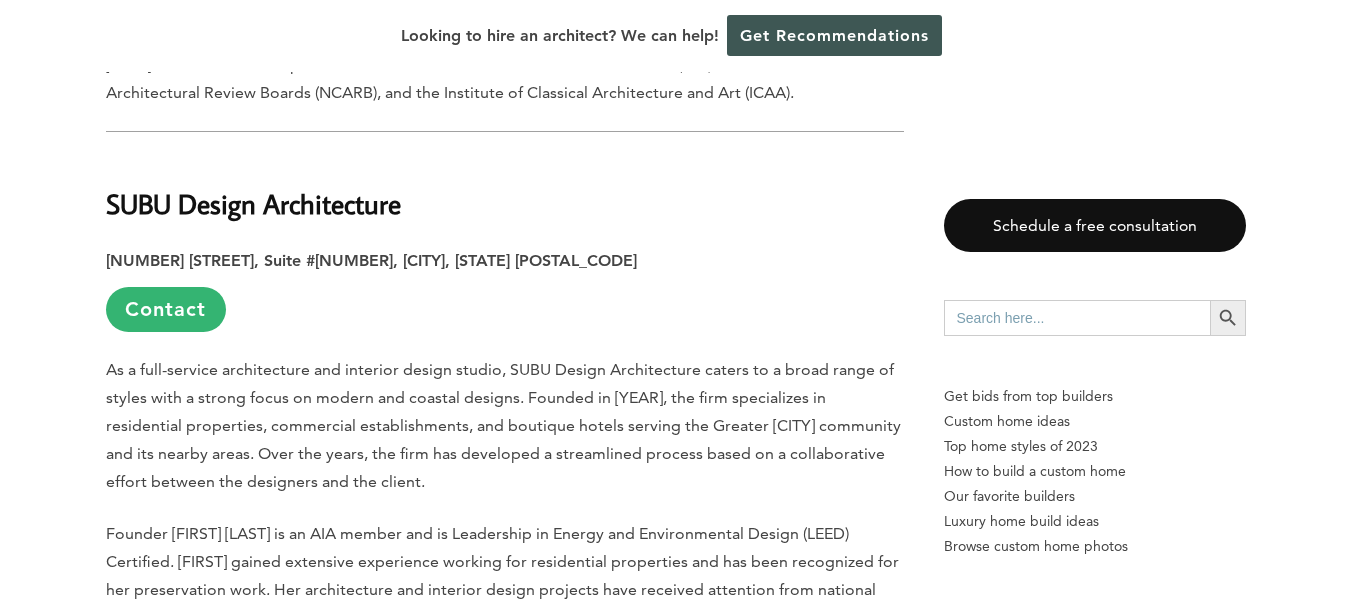 scroll, scrollTop: 8272, scrollLeft: 0, axis: vertical 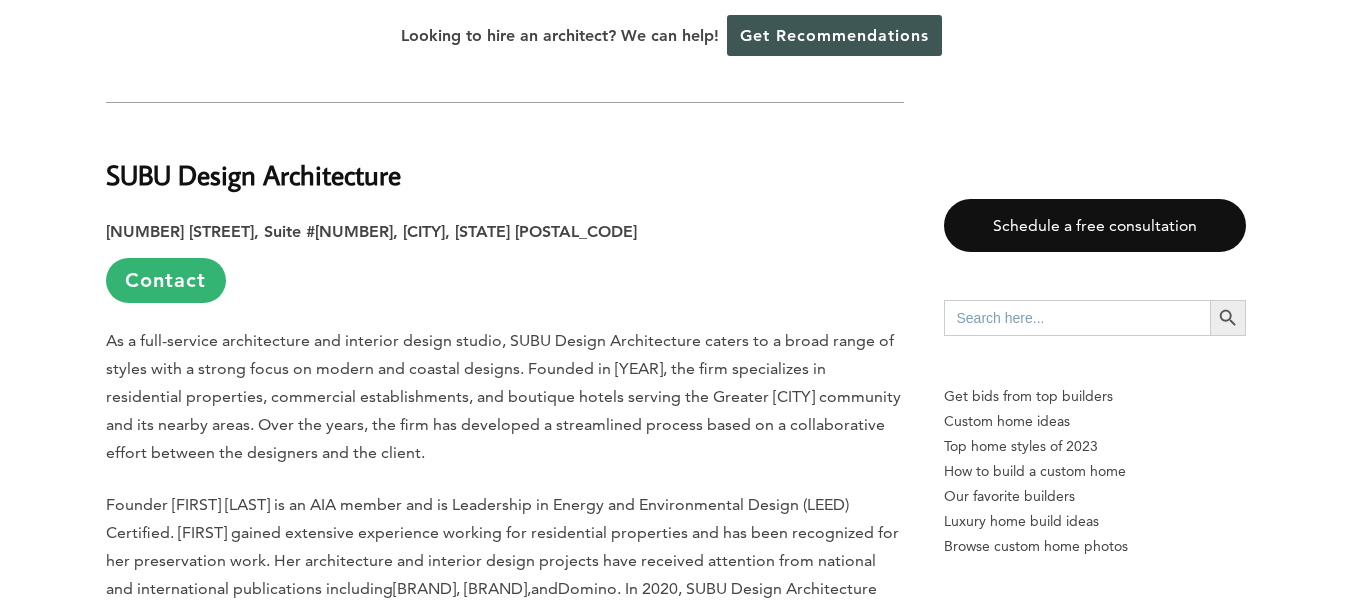 click on "SUBU Design Architecture" at bounding box center [253, 174] 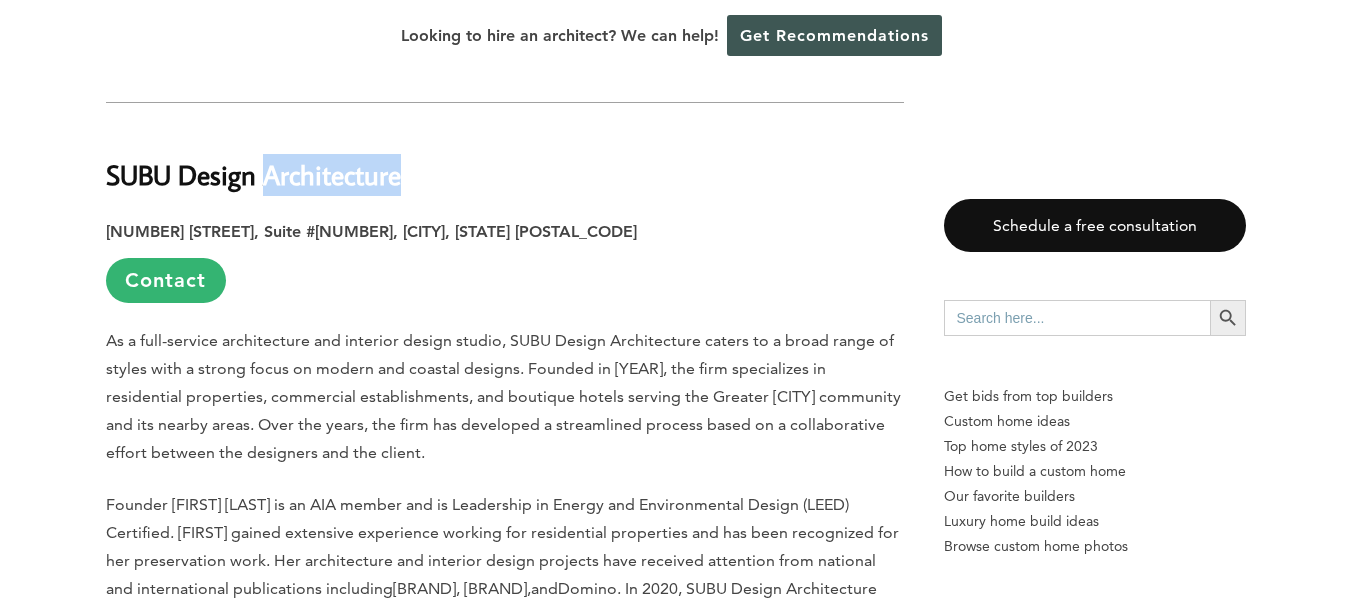 click on "SUBU Design Architecture" at bounding box center [253, 174] 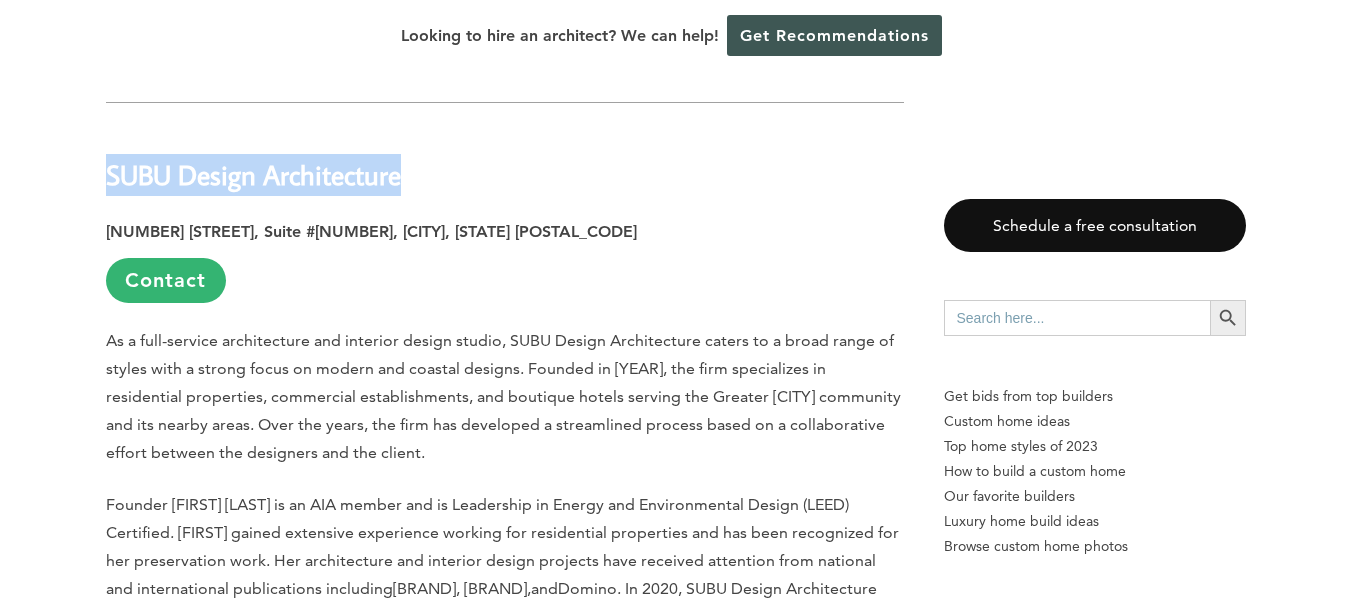 click on "SUBU Design Architecture" at bounding box center (253, 174) 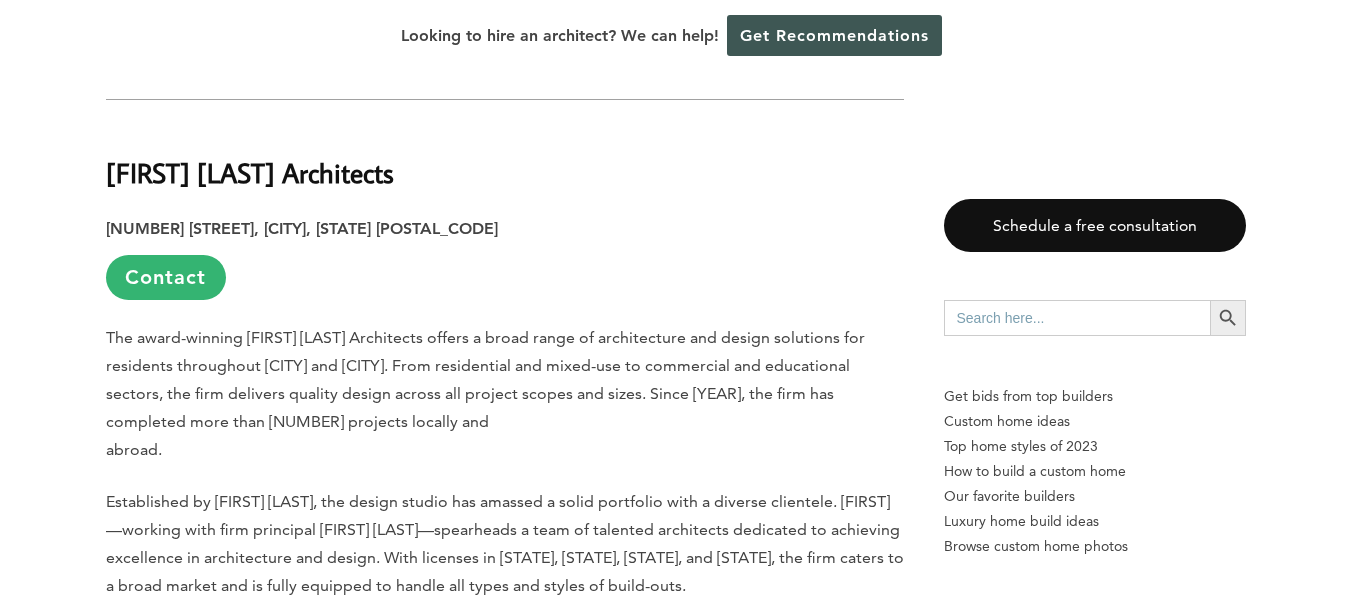 scroll, scrollTop: 9472, scrollLeft: 0, axis: vertical 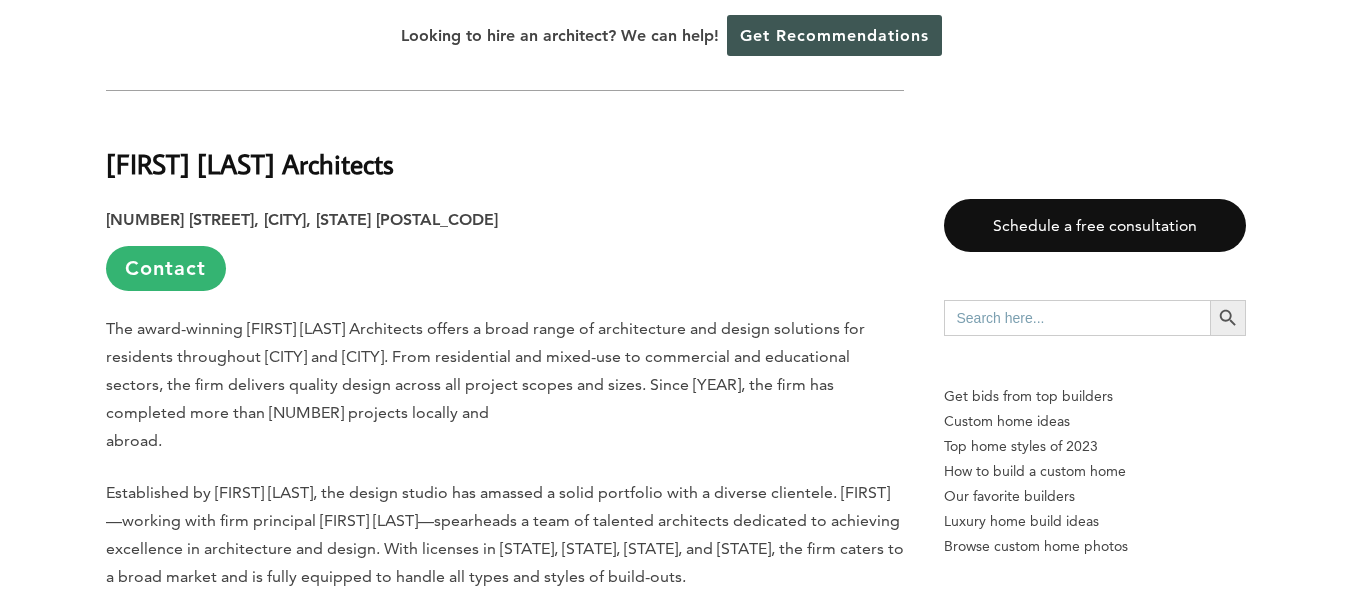 click on "Lorcan O’Herlihy Architects" at bounding box center [250, 163] 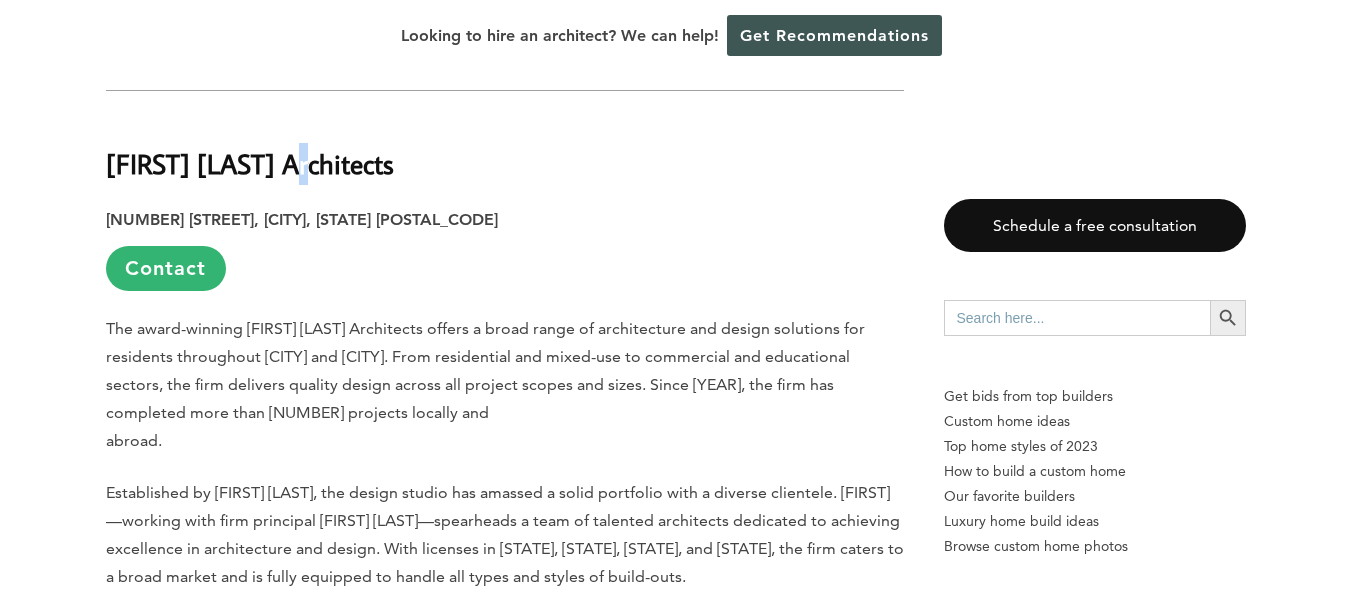 click on "Lorcan O’Herlihy Architects" at bounding box center [250, 163] 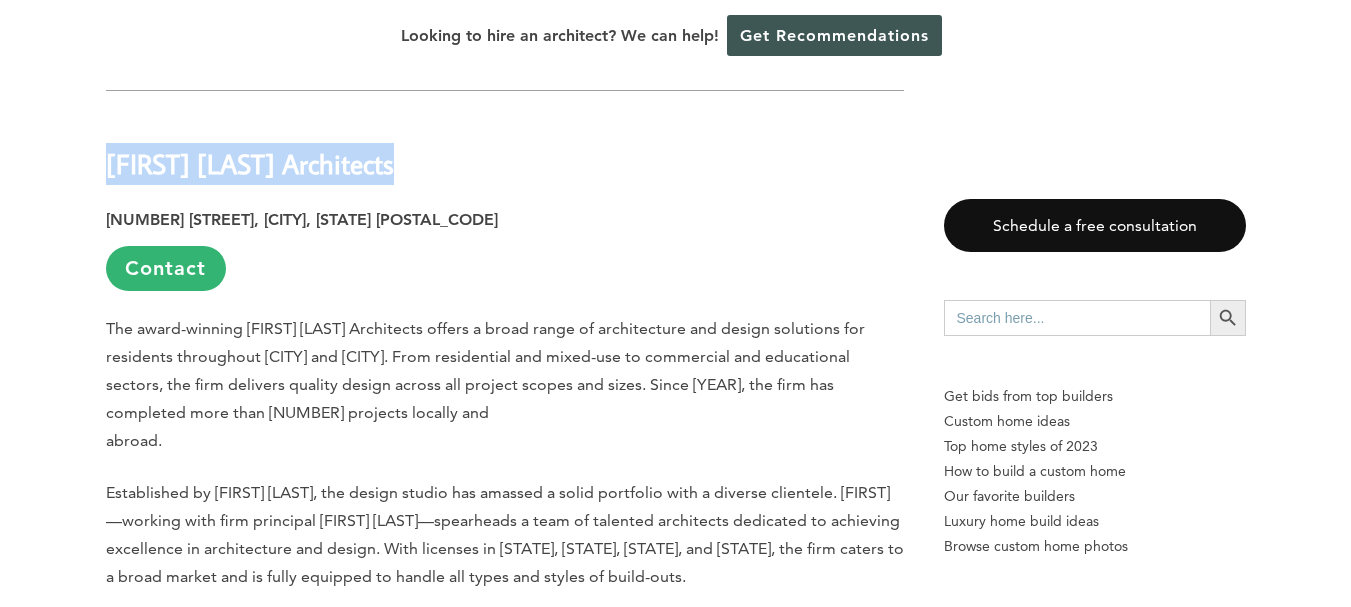 click on "Lorcan O’Herlihy Architects" at bounding box center [250, 163] 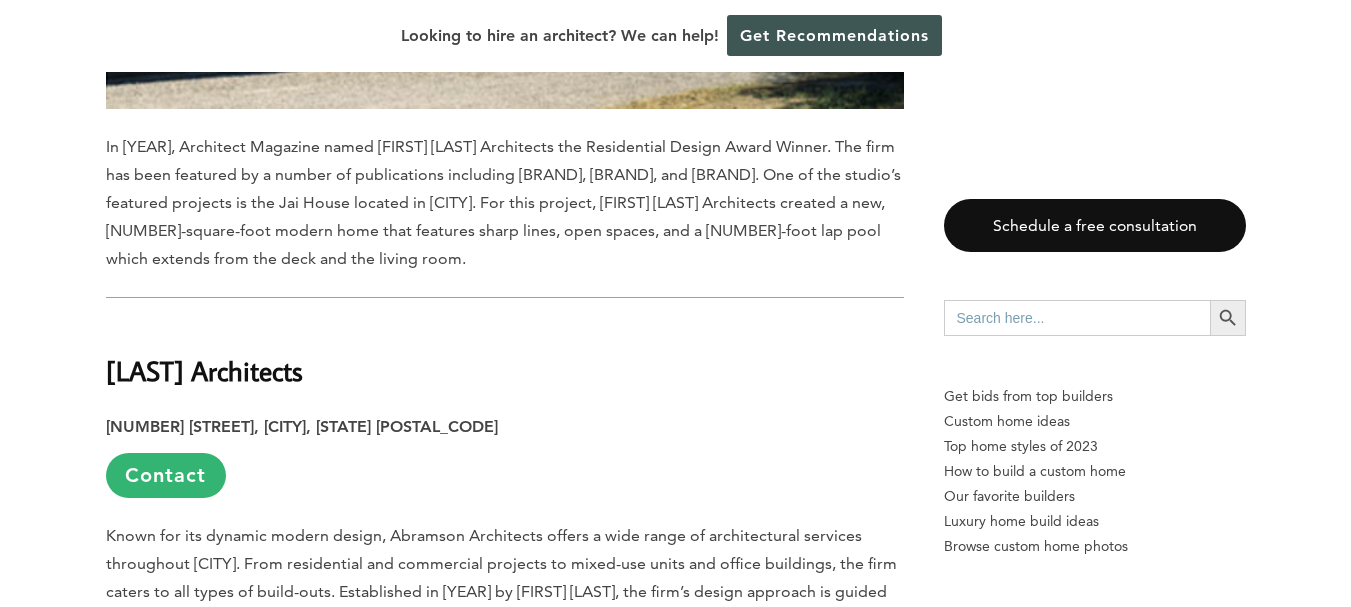 scroll, scrollTop: 10372, scrollLeft: 0, axis: vertical 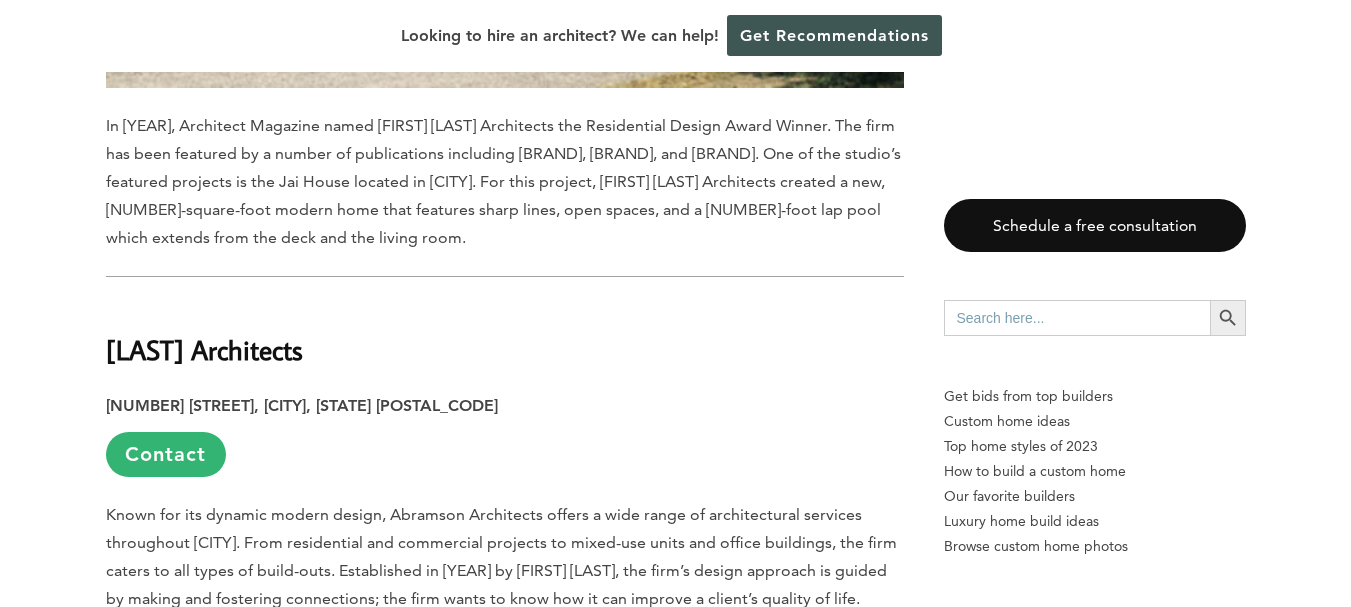 click on "Abramson Architects" at bounding box center [204, 349] 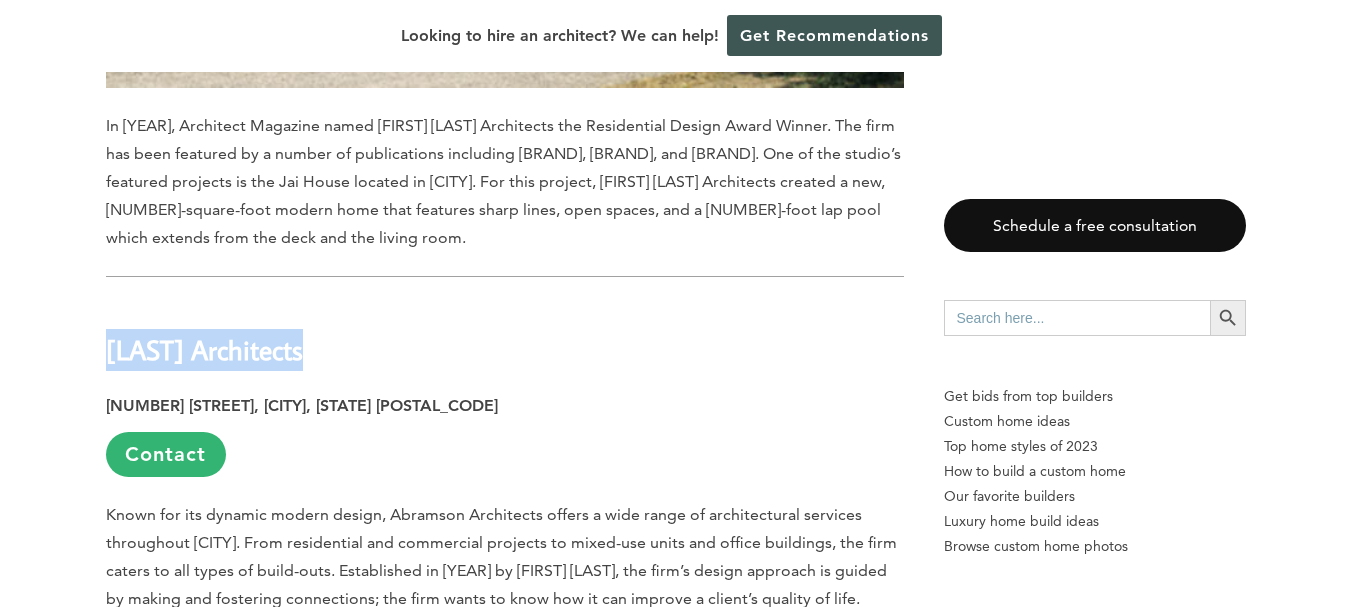 click on "Abramson Architects" at bounding box center (204, 349) 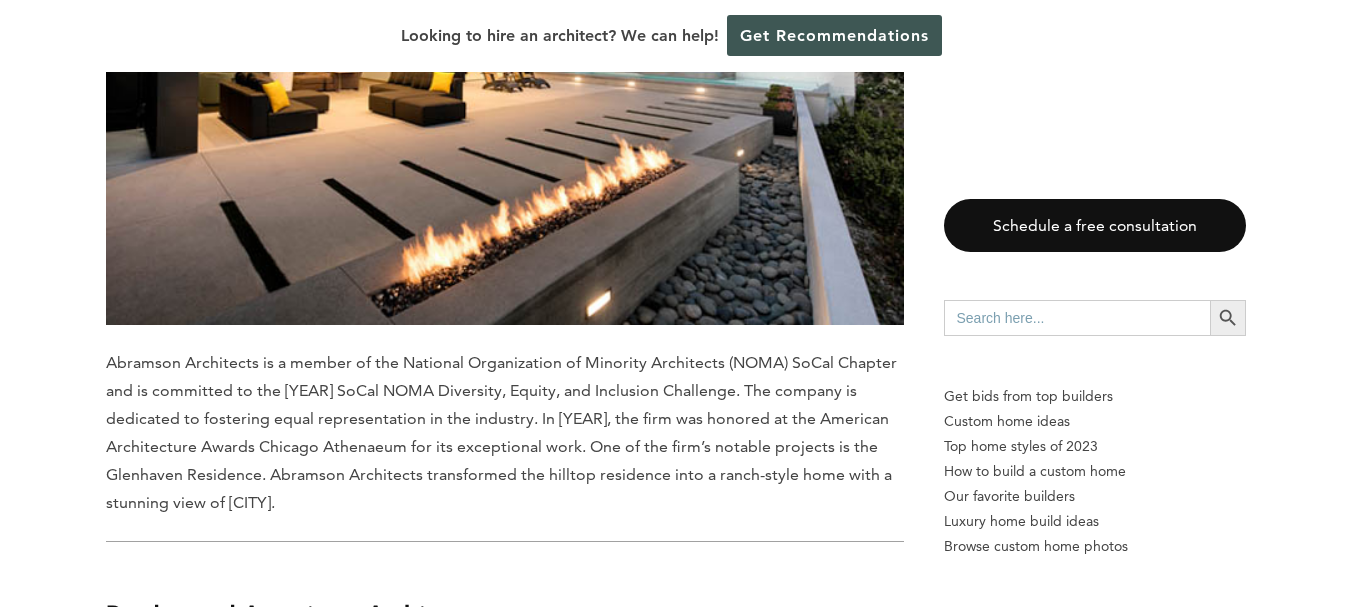 scroll, scrollTop: 11672, scrollLeft: 0, axis: vertical 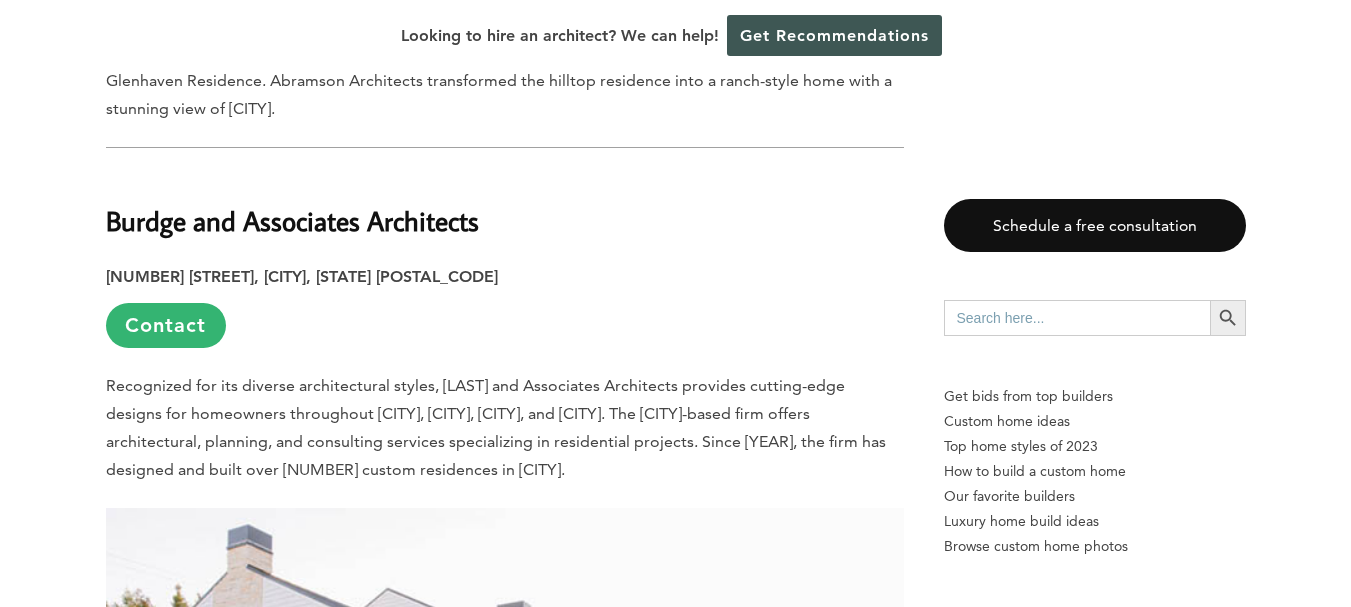 click on "Burdge and Associates Architects" at bounding box center (292, 220) 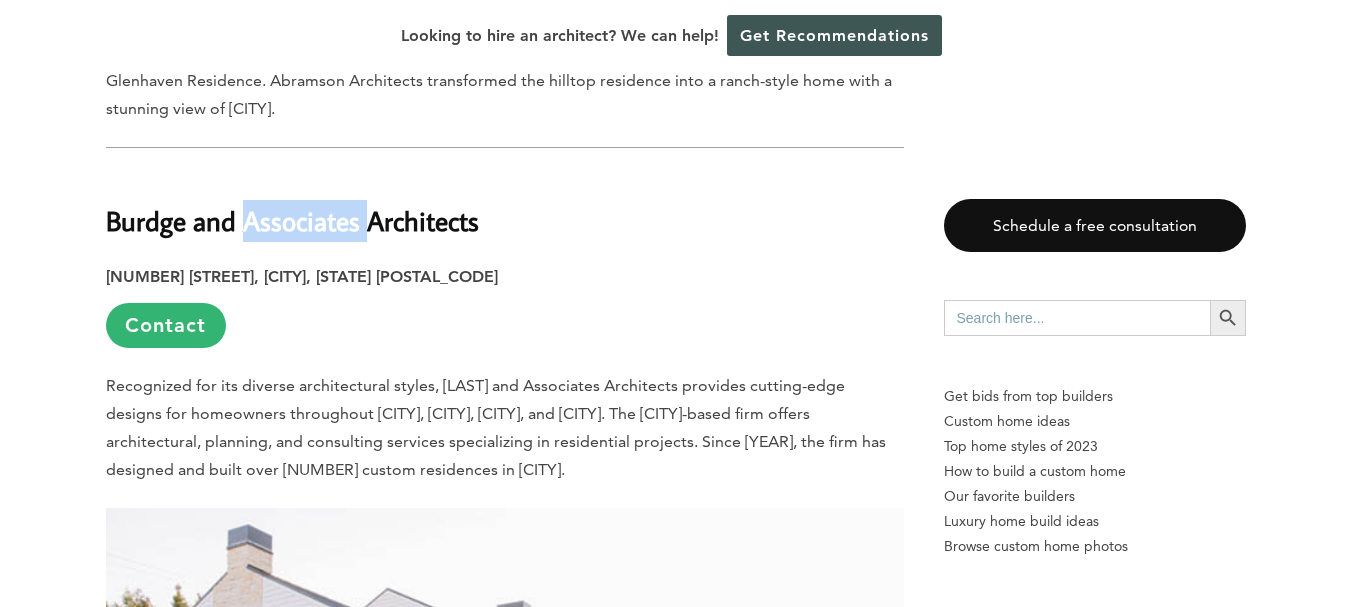 click on "Burdge and Associates Architects" at bounding box center [292, 220] 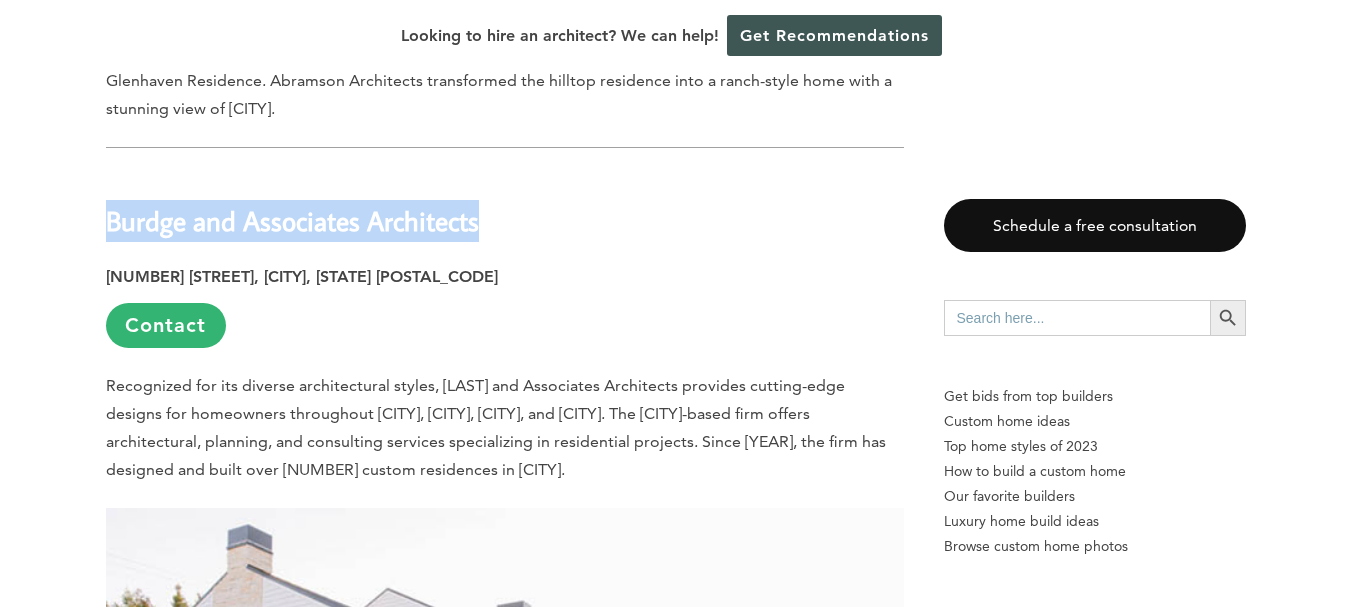 click on "Burdge and Associates Architects" at bounding box center [292, 220] 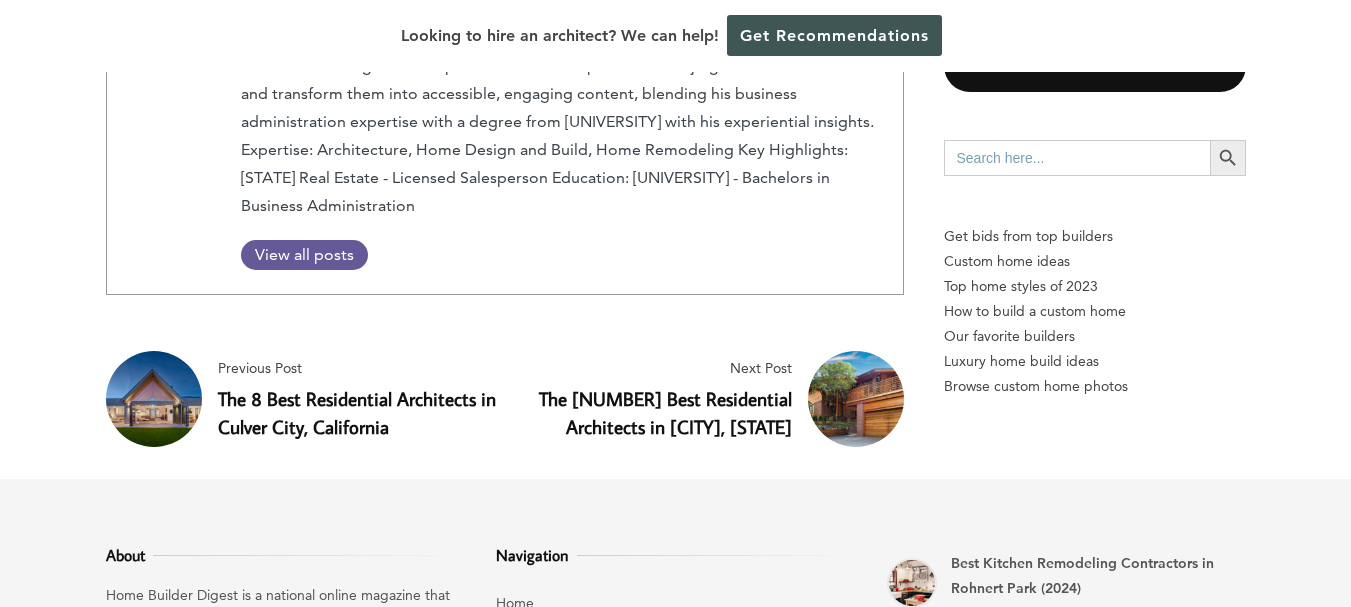 scroll, scrollTop: 13172, scrollLeft: 0, axis: vertical 